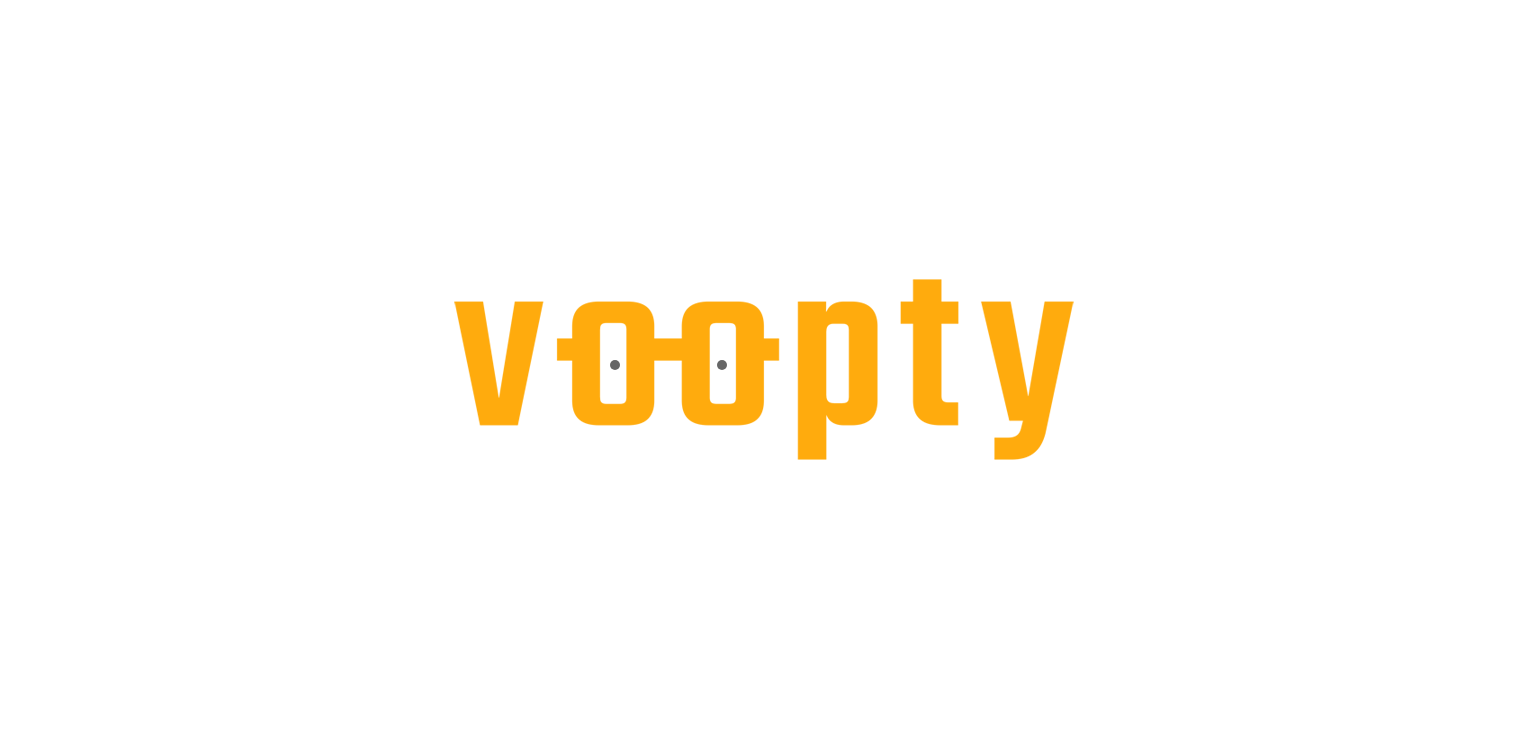 scroll, scrollTop: 0, scrollLeft: 0, axis: both 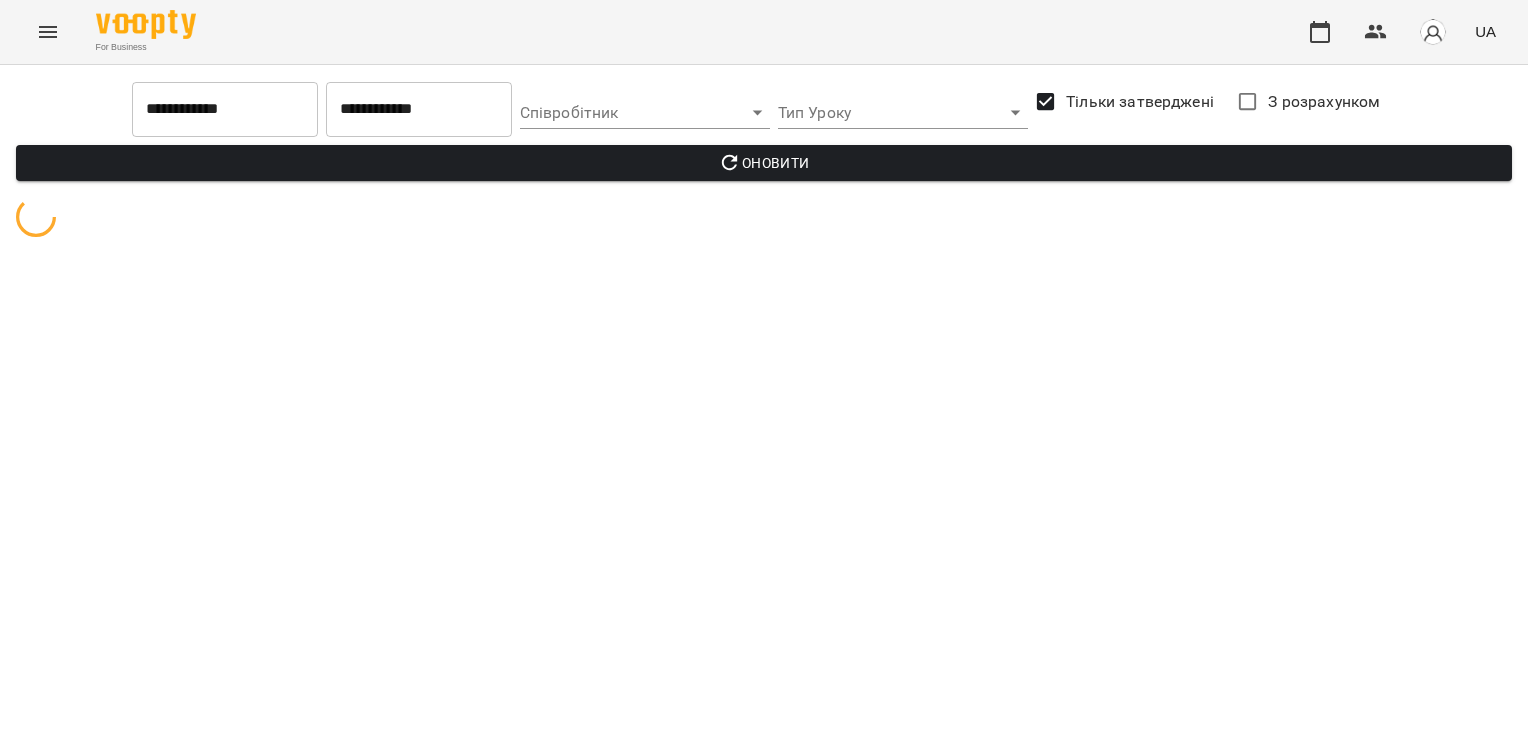 click on "**********" at bounding box center (419, 109) 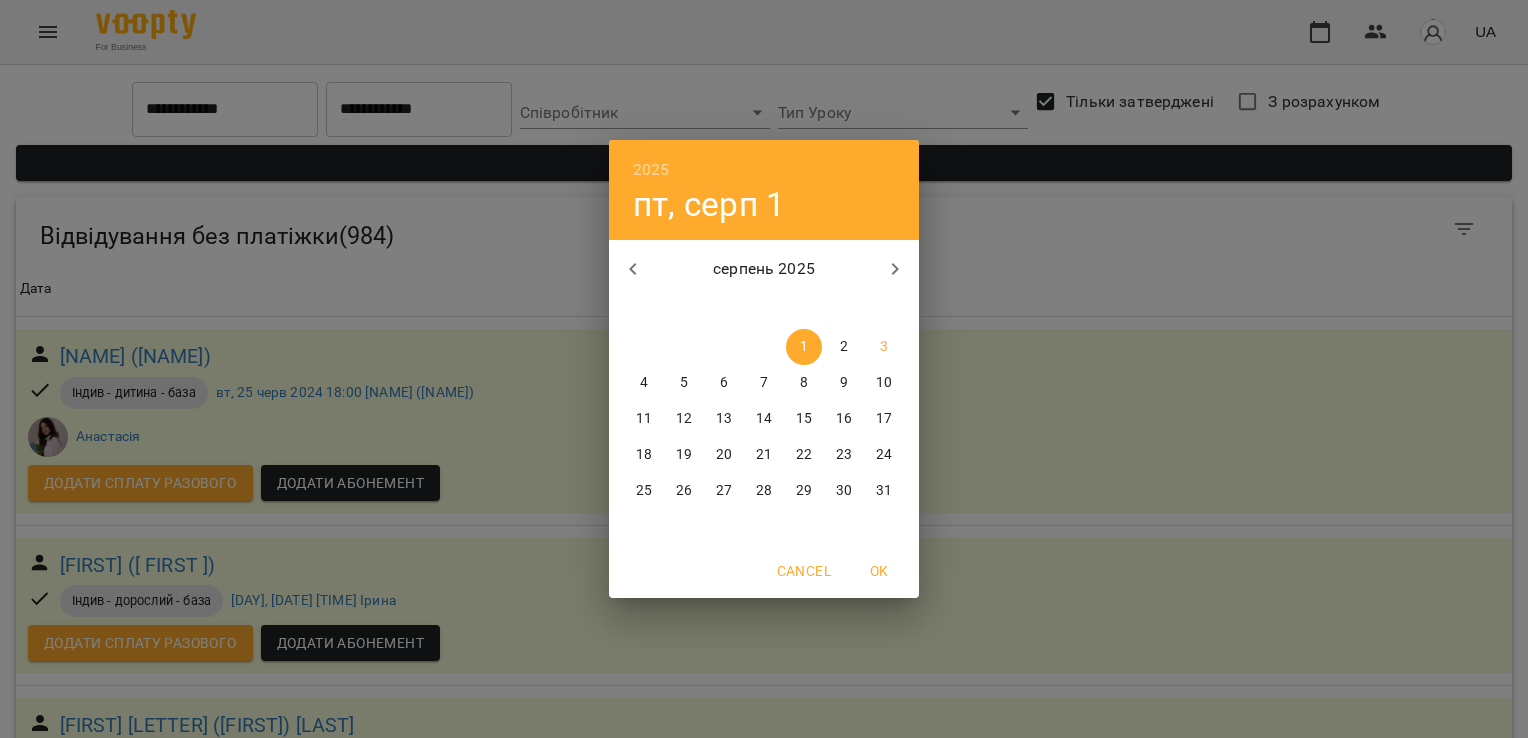 click on "2025 пт, серп 1 серпень 2025 пн вт ср чт пт сб нд 28 29 30 31 1 2 3 4 5 6 7 8 9 10 11 12 13 14 15 16 17 18 19 20 21 22 23 24 25 26 27 28 29 30 31 Cancel OK" at bounding box center (764, 369) 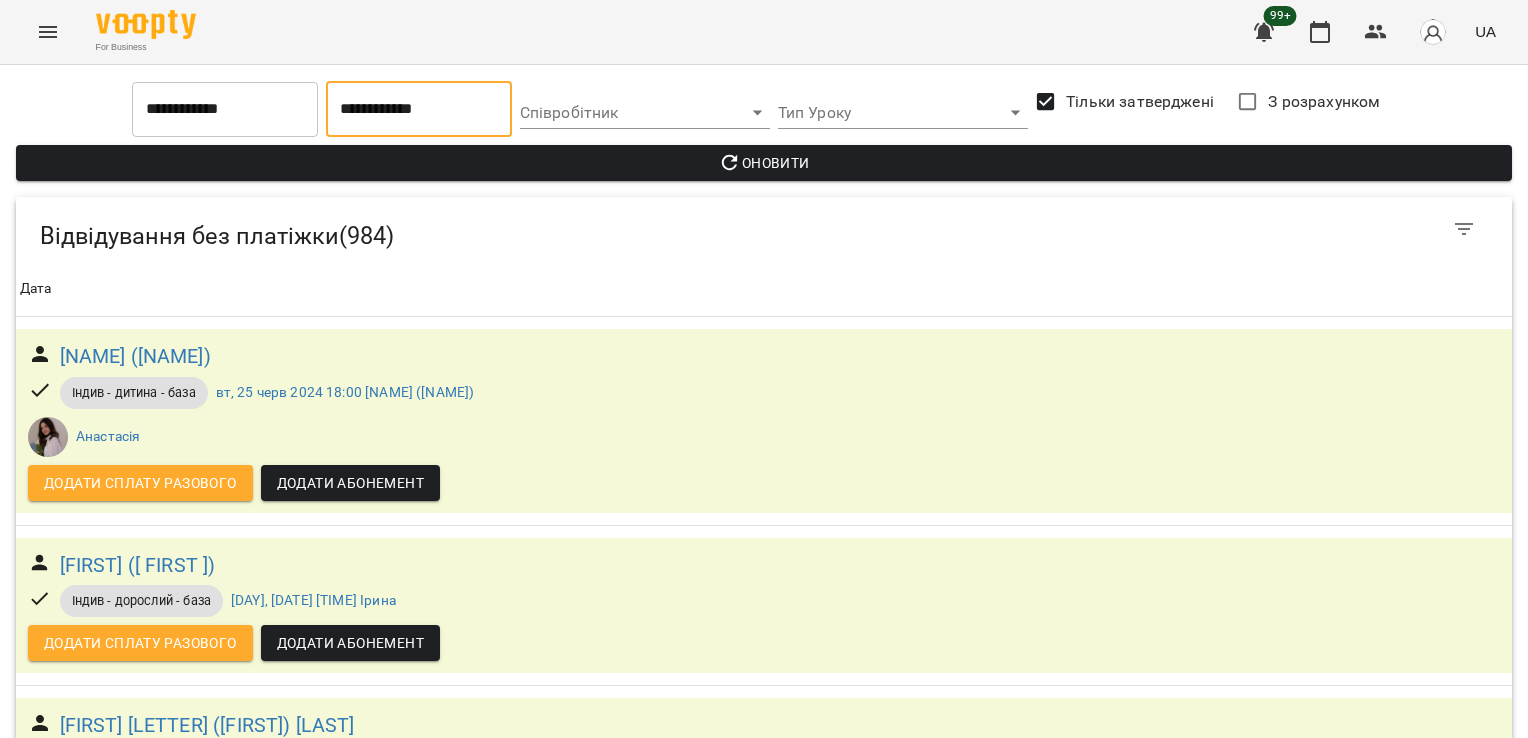 click on "**********" at bounding box center (419, 109) 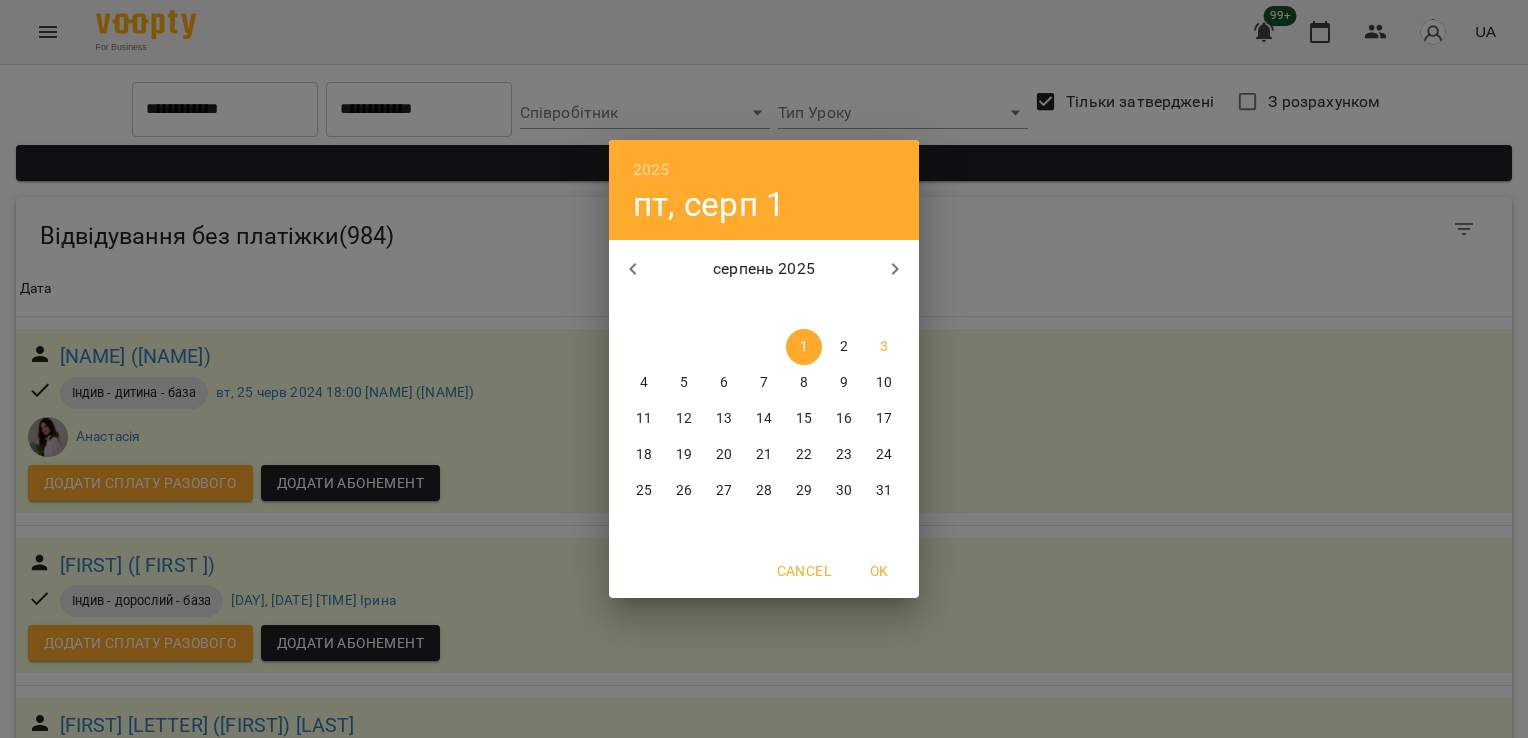 click on "2025 пт, серп 1 серпень 2025 пн вт ср чт пт сб нд 28 29 30 31 1 2 3 4 5 6 7 8 9 10 11 12 13 14 15 16 17 18 19 20 21 22 23 24 25 26 27 28 29 30 31 Cancel OK" at bounding box center (764, 369) 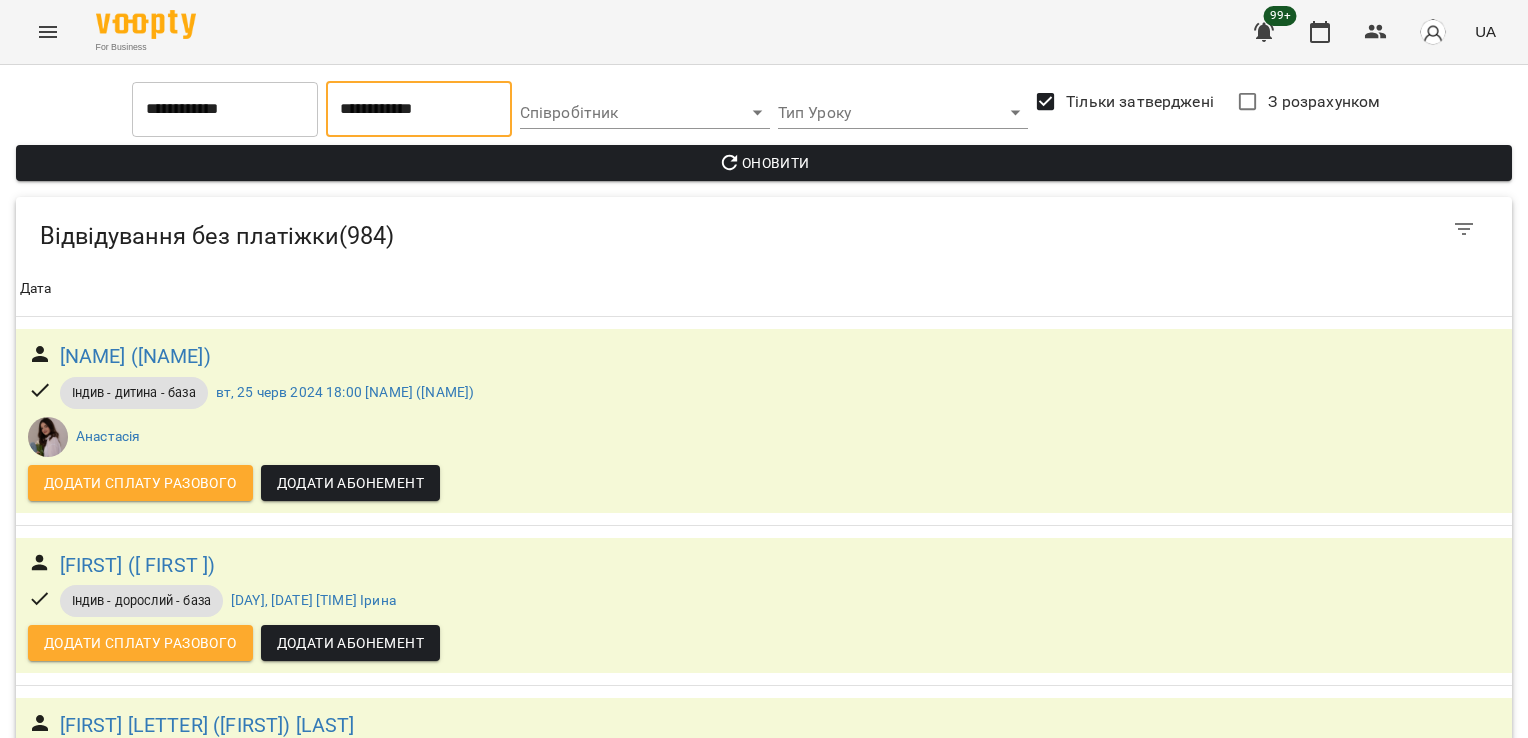 click on "**********" at bounding box center [419, 109] 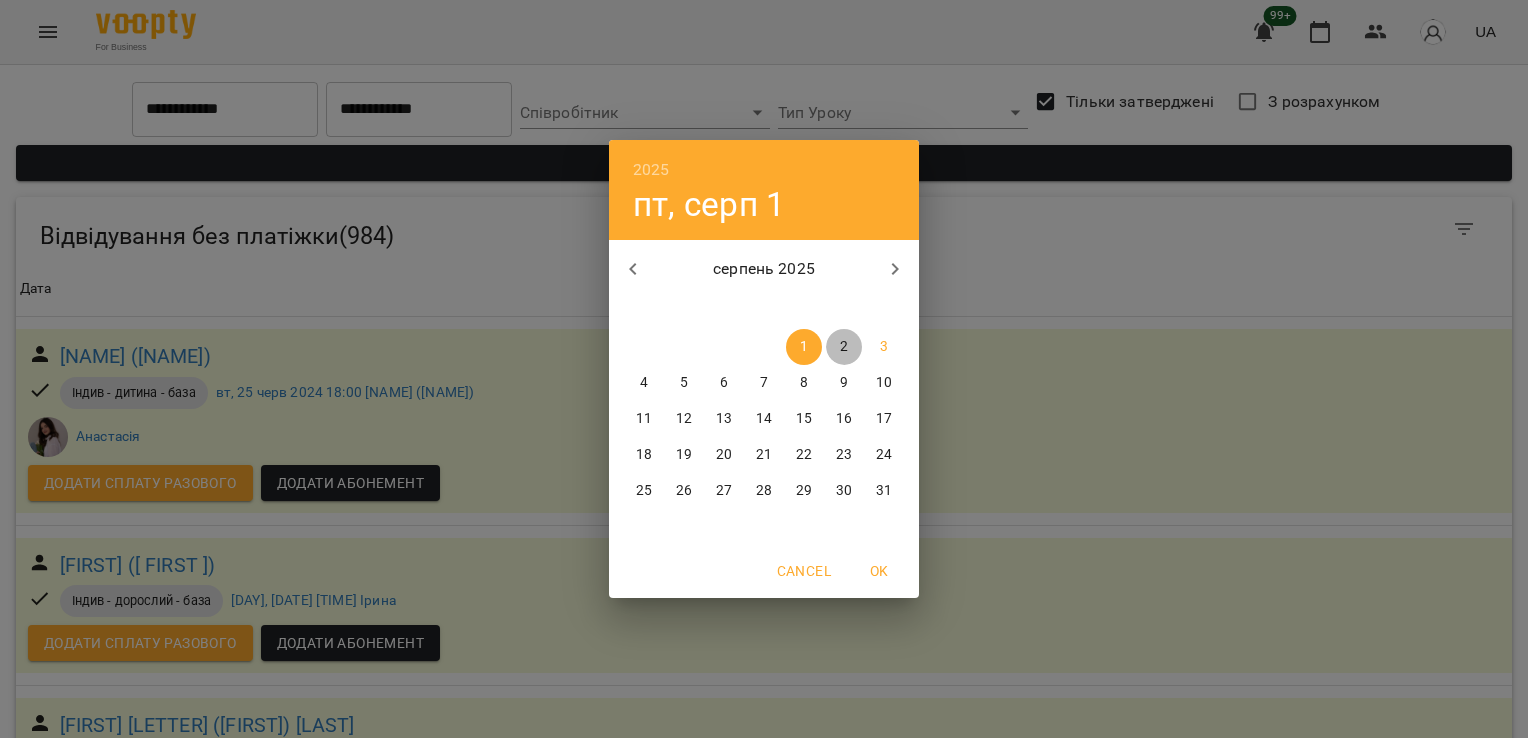click on "2" at bounding box center (844, 347) 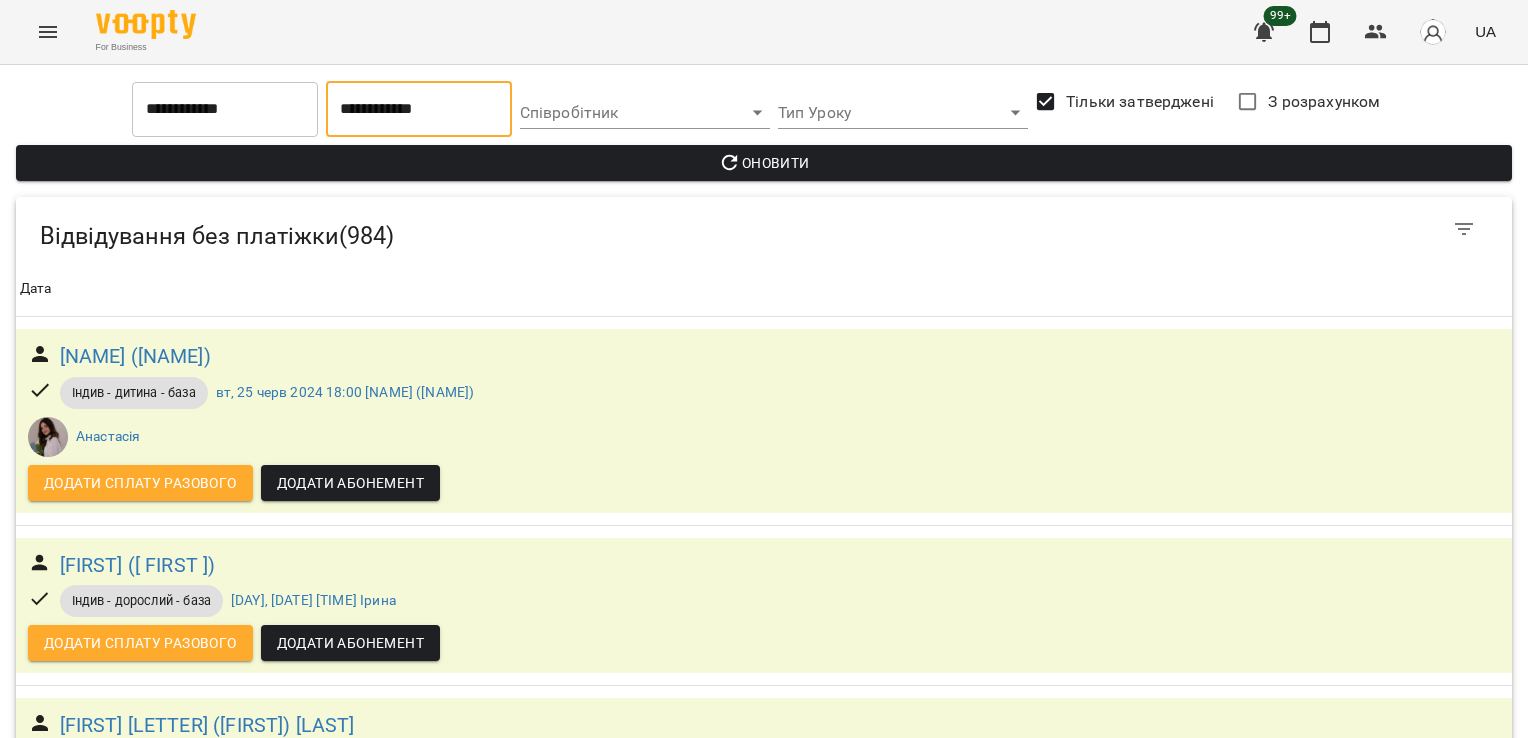 click on "Оновити" at bounding box center (764, 163) 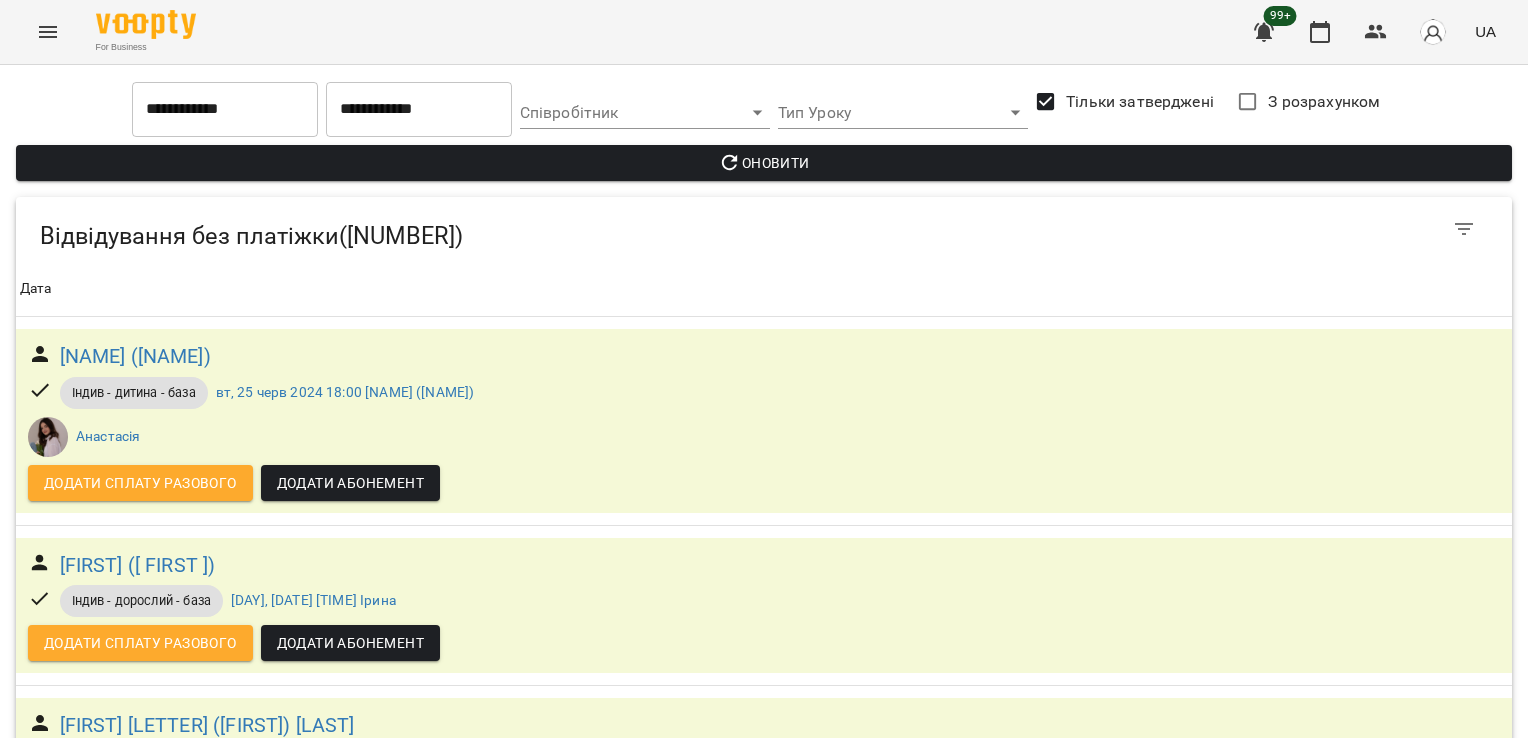 scroll, scrollTop: 189740, scrollLeft: 0, axis: vertical 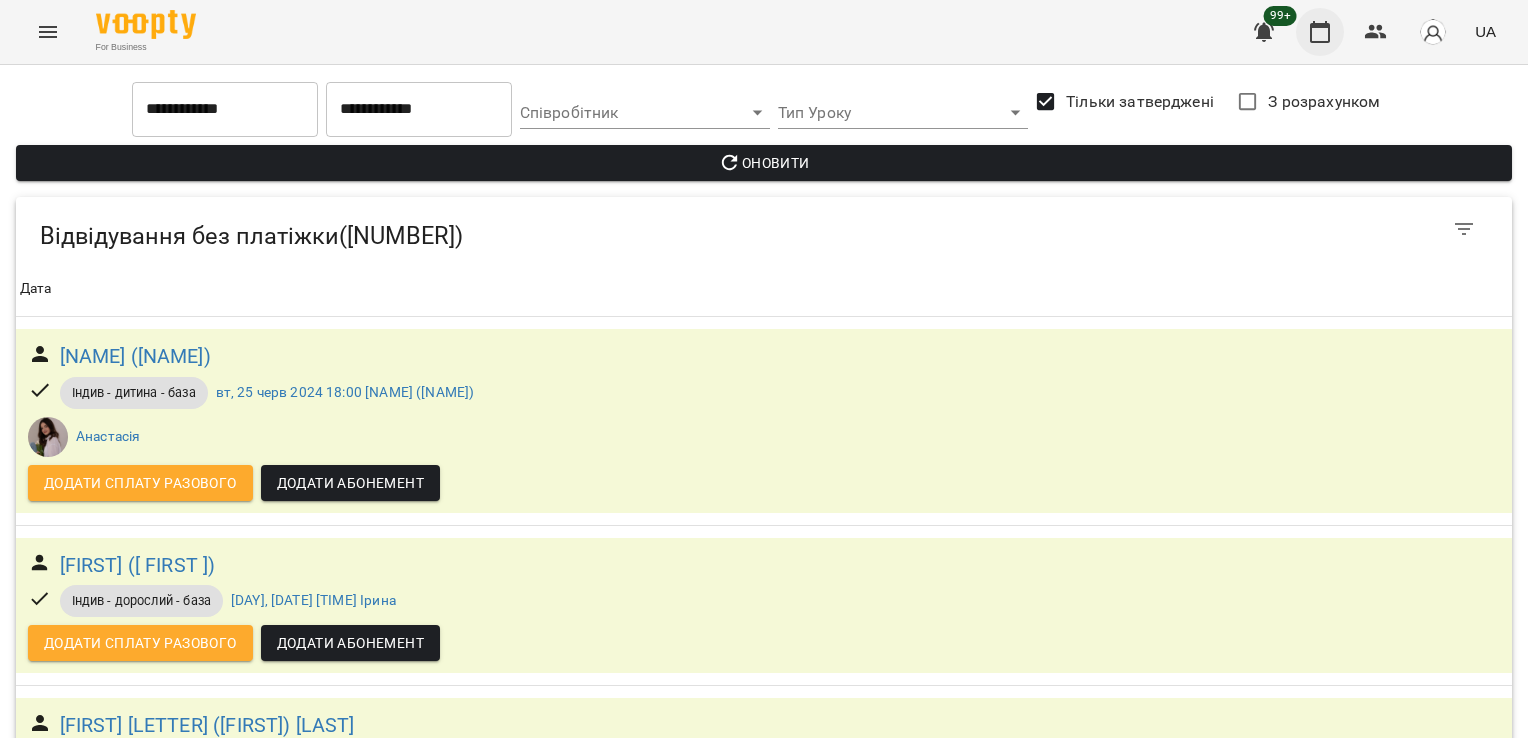 click 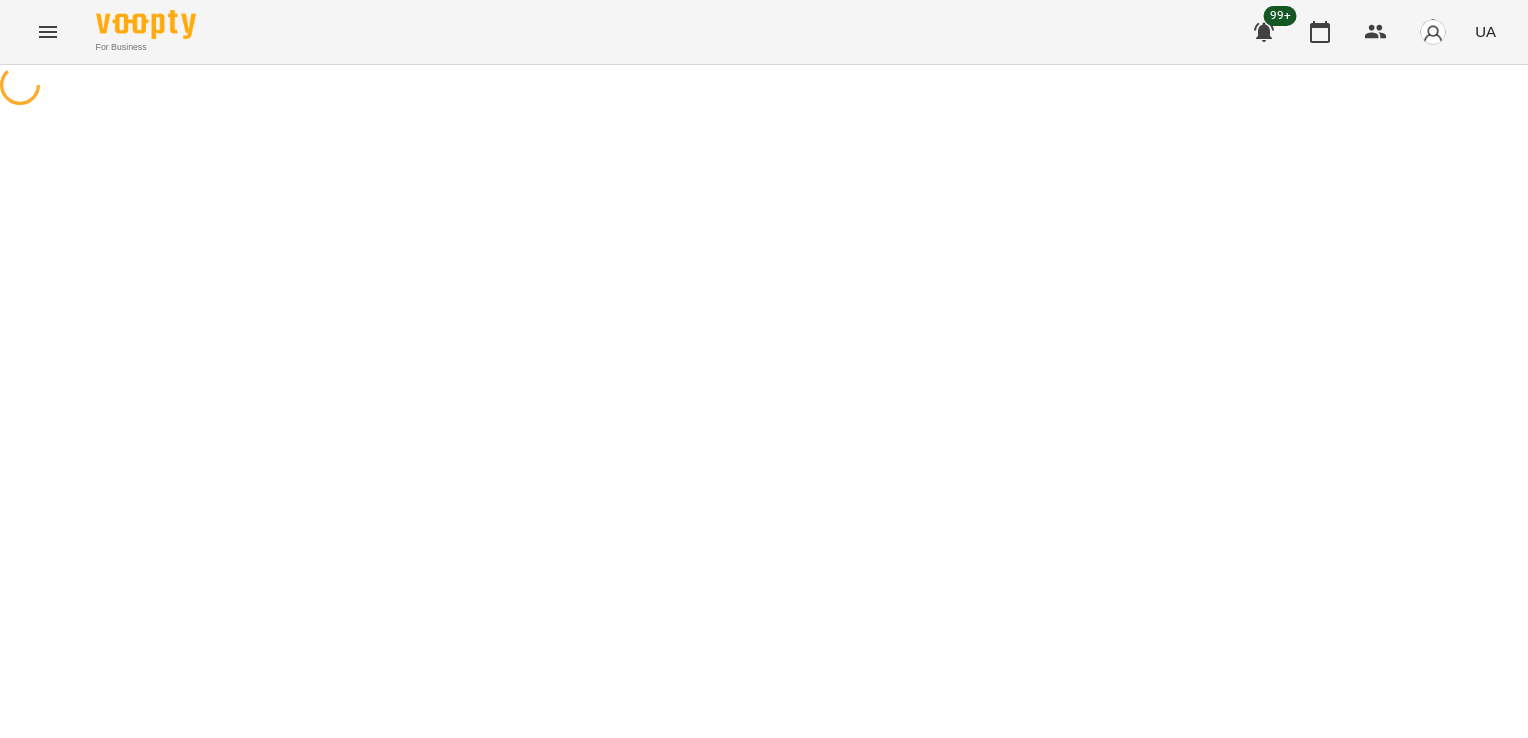 scroll, scrollTop: 0, scrollLeft: 0, axis: both 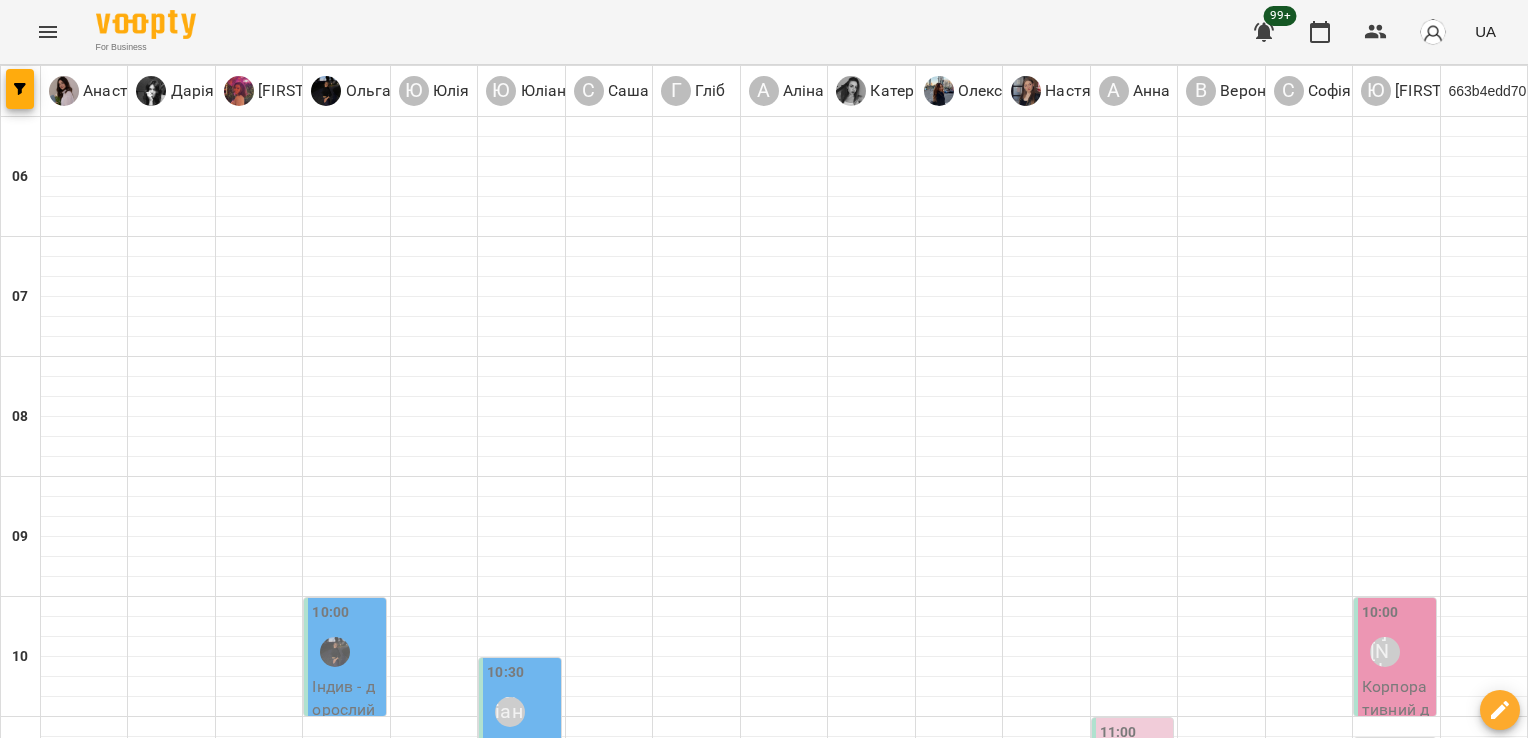 click on "нд 03 серп" at bounding box center (1486, 2309) 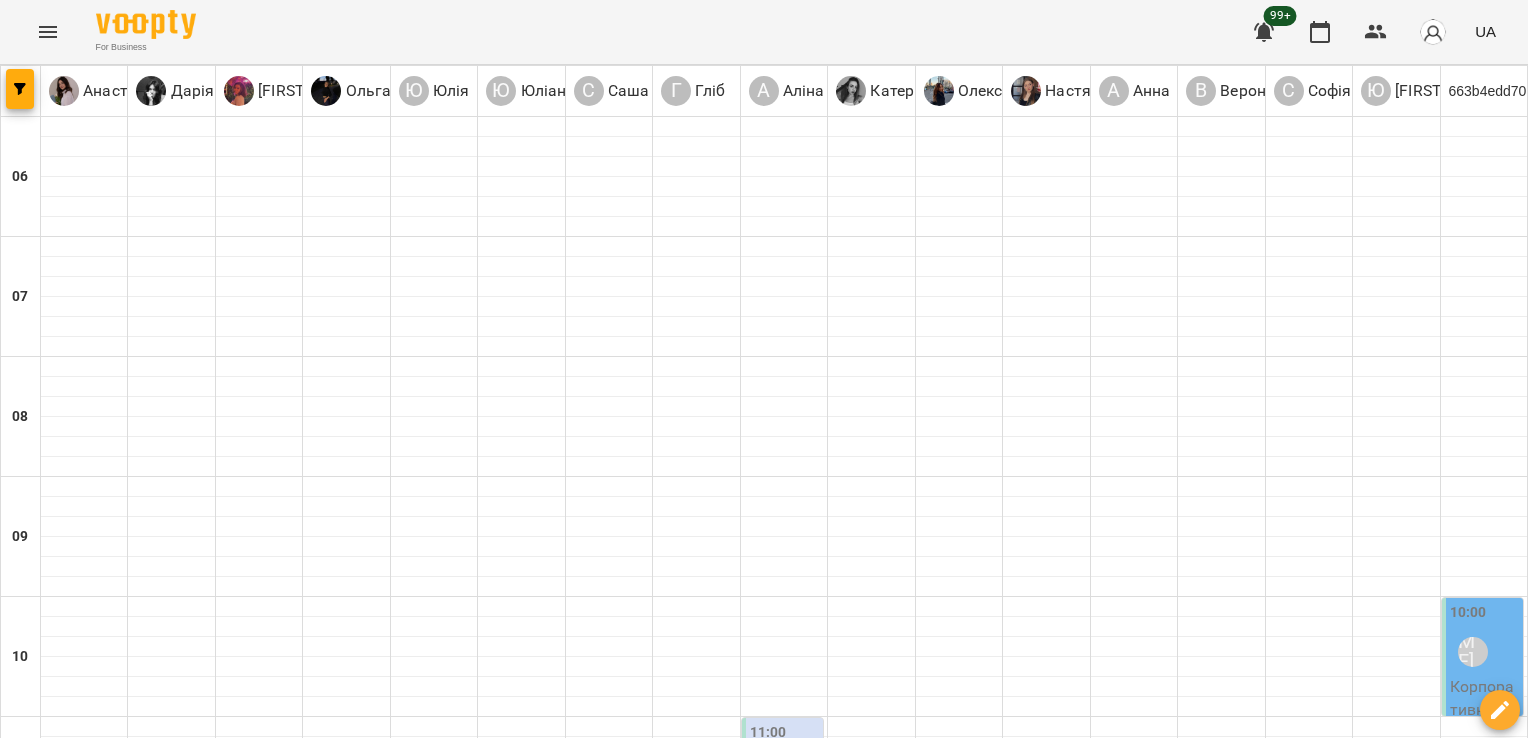 scroll, scrollTop: 463, scrollLeft: 0, axis: vertical 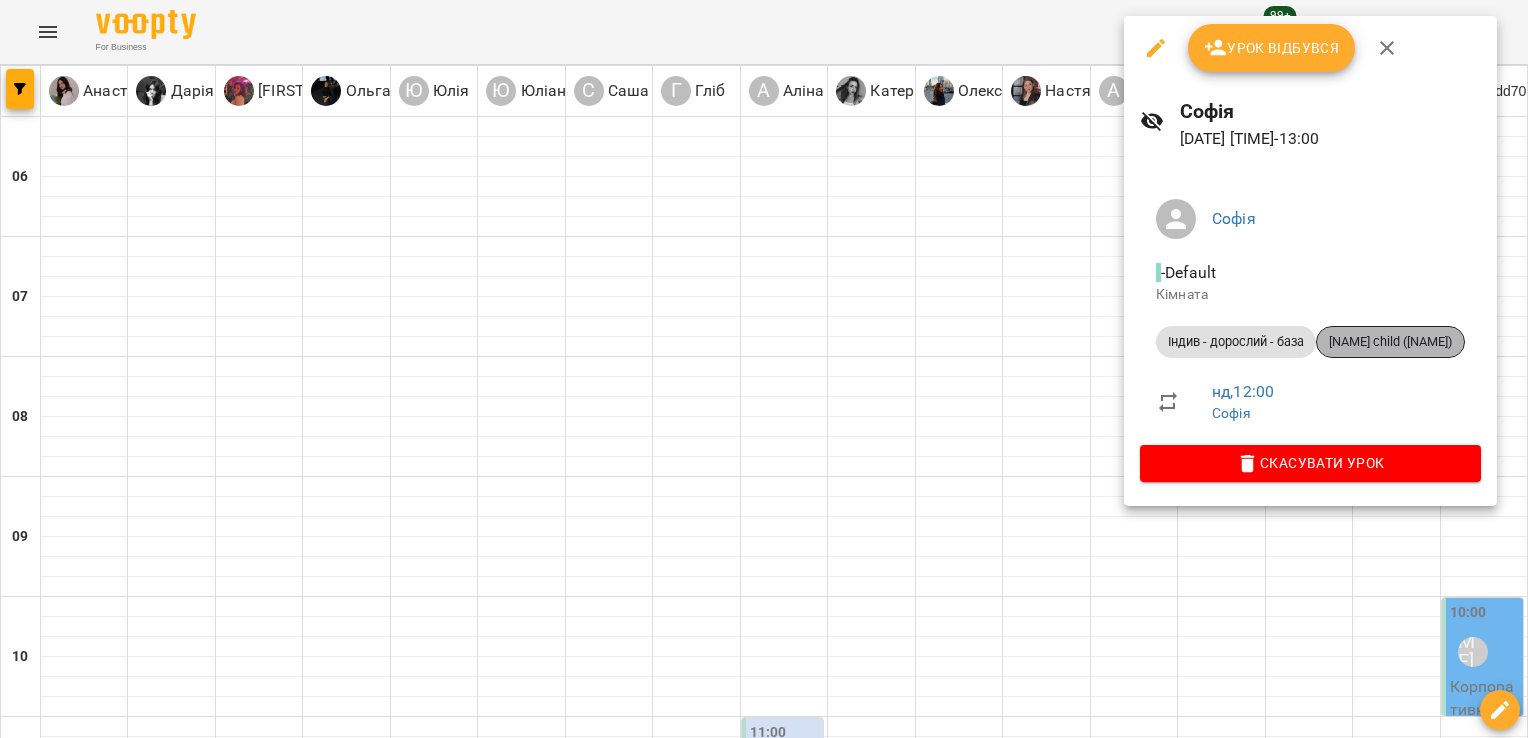 click on "[NAME] child ([NAME])" at bounding box center [1390, 342] 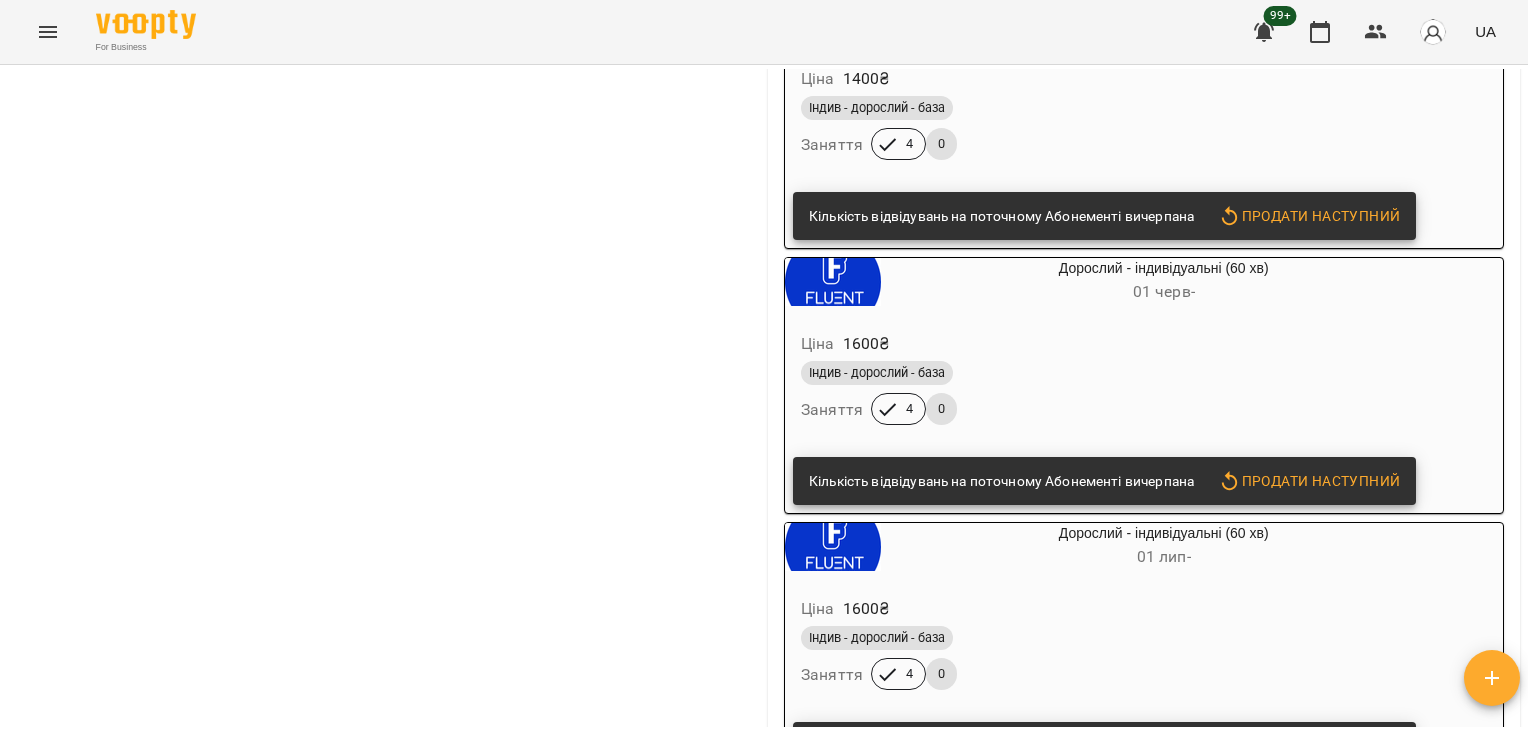 scroll, scrollTop: 0, scrollLeft: 0, axis: both 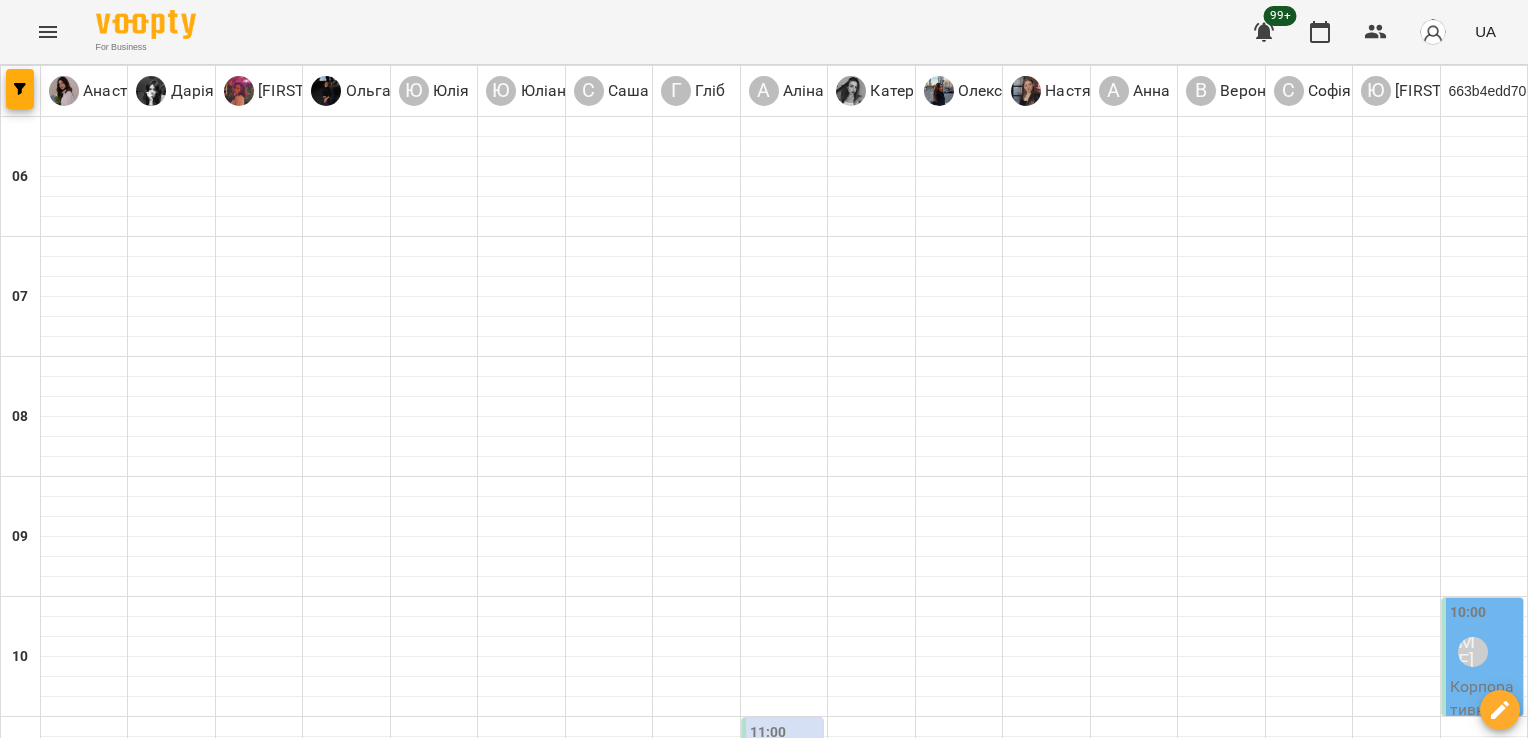 drag, startPoint x: 1527, startPoint y: 300, endPoint x: 317, endPoint y: 375, distance: 1212.3221 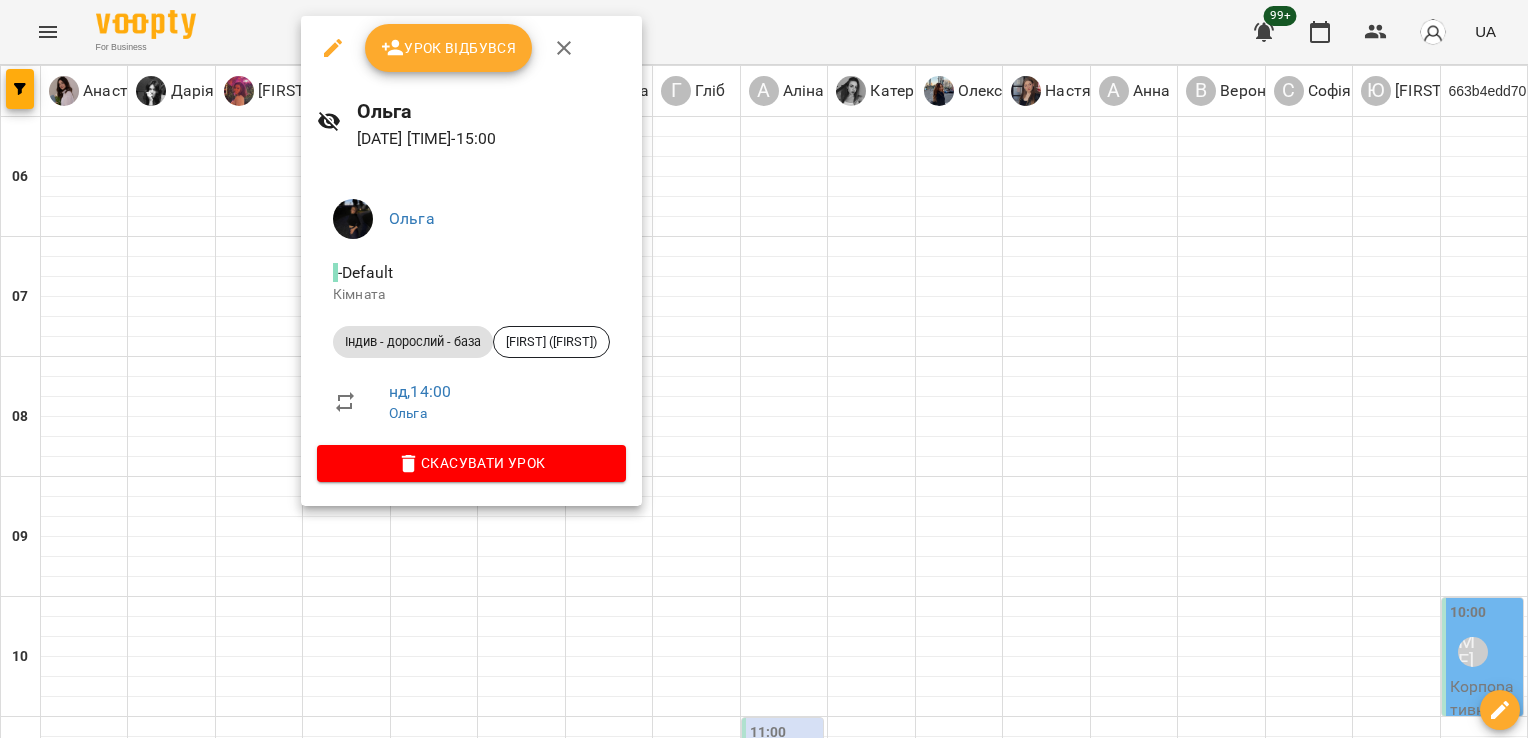 click on "Індив - дорослий - база [NAME] ([NAME])" at bounding box center [471, 342] 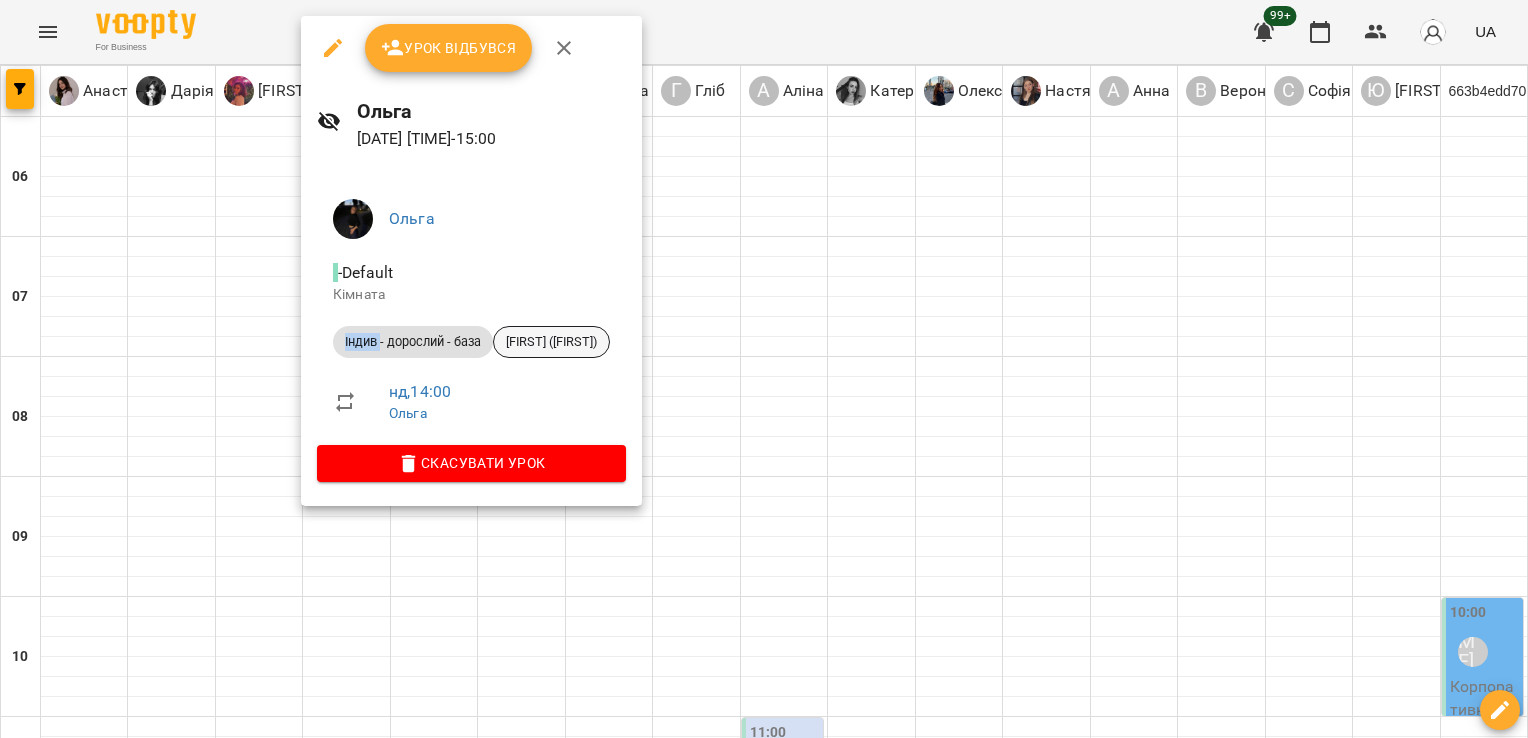 drag, startPoint x: 317, startPoint y: 375, endPoint x: 564, endPoint y: 337, distance: 249.90598 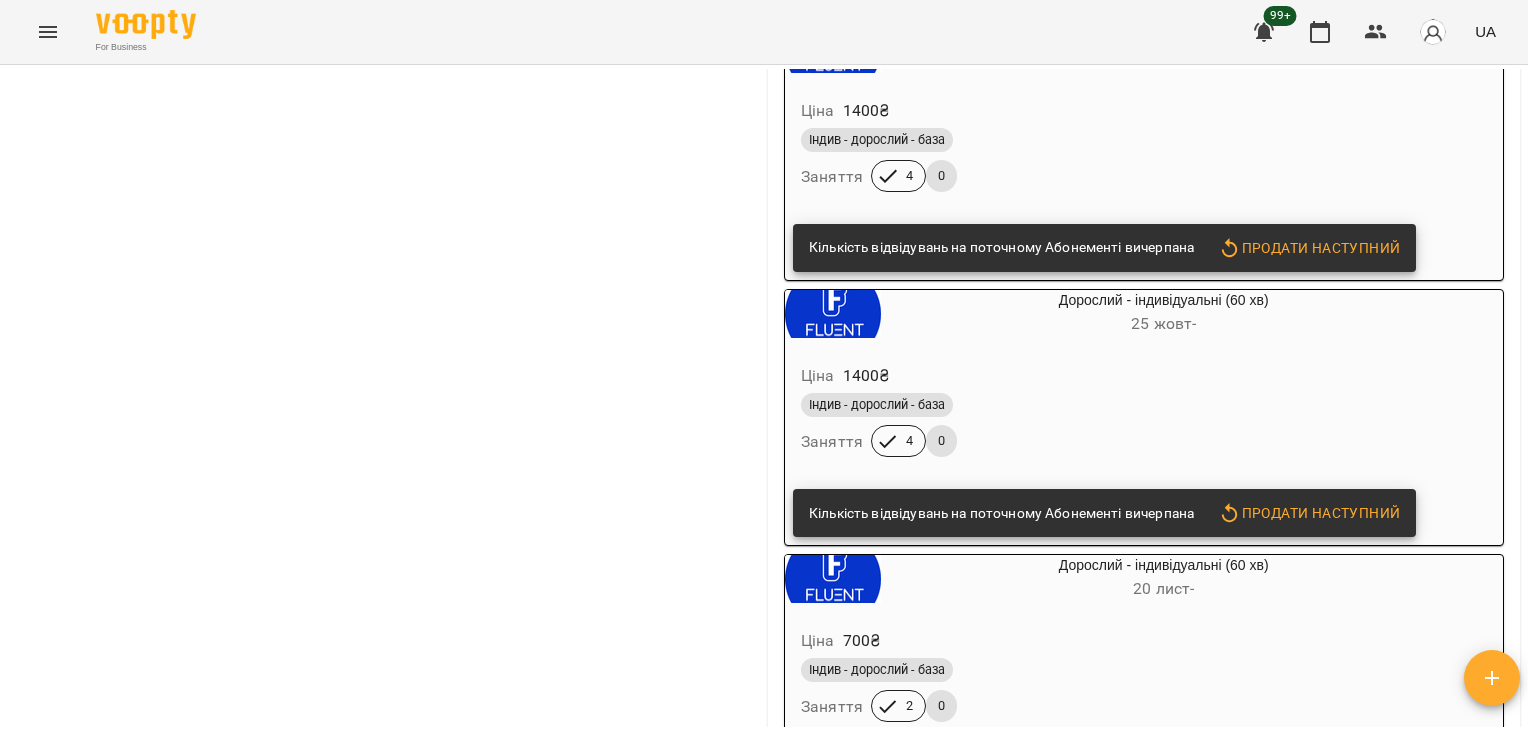 scroll, scrollTop: 0, scrollLeft: 0, axis: both 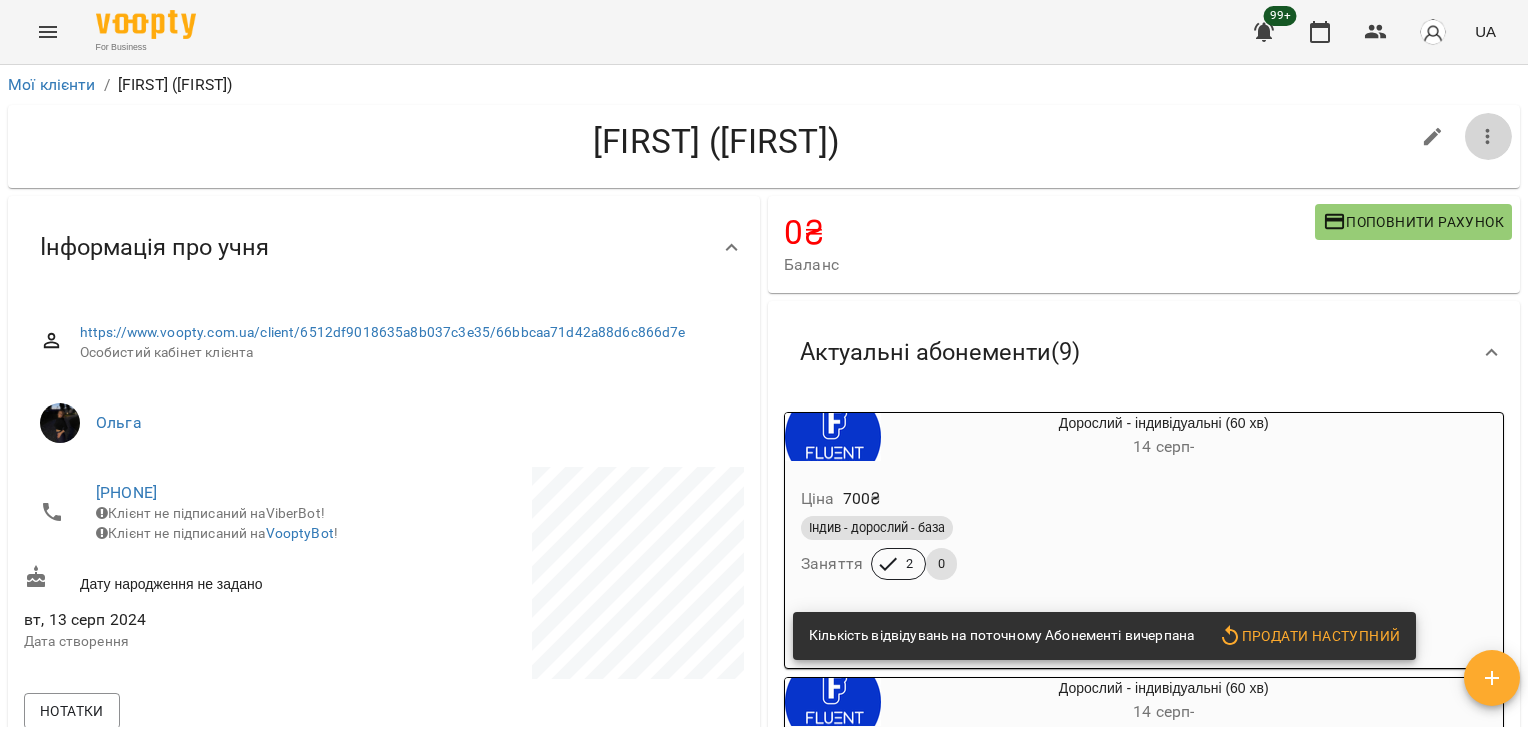 click 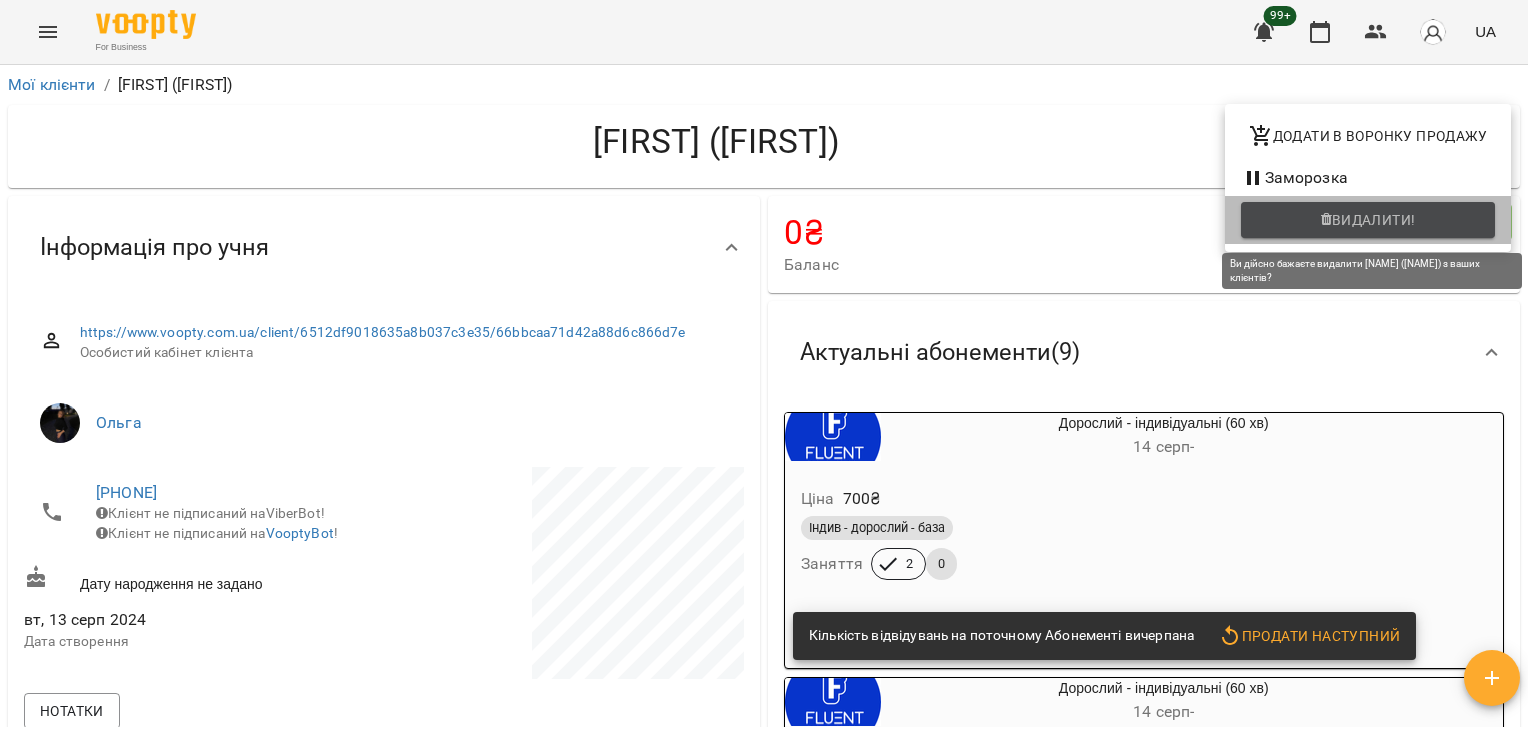 click on "Видалити!" at bounding box center [1374, 220] 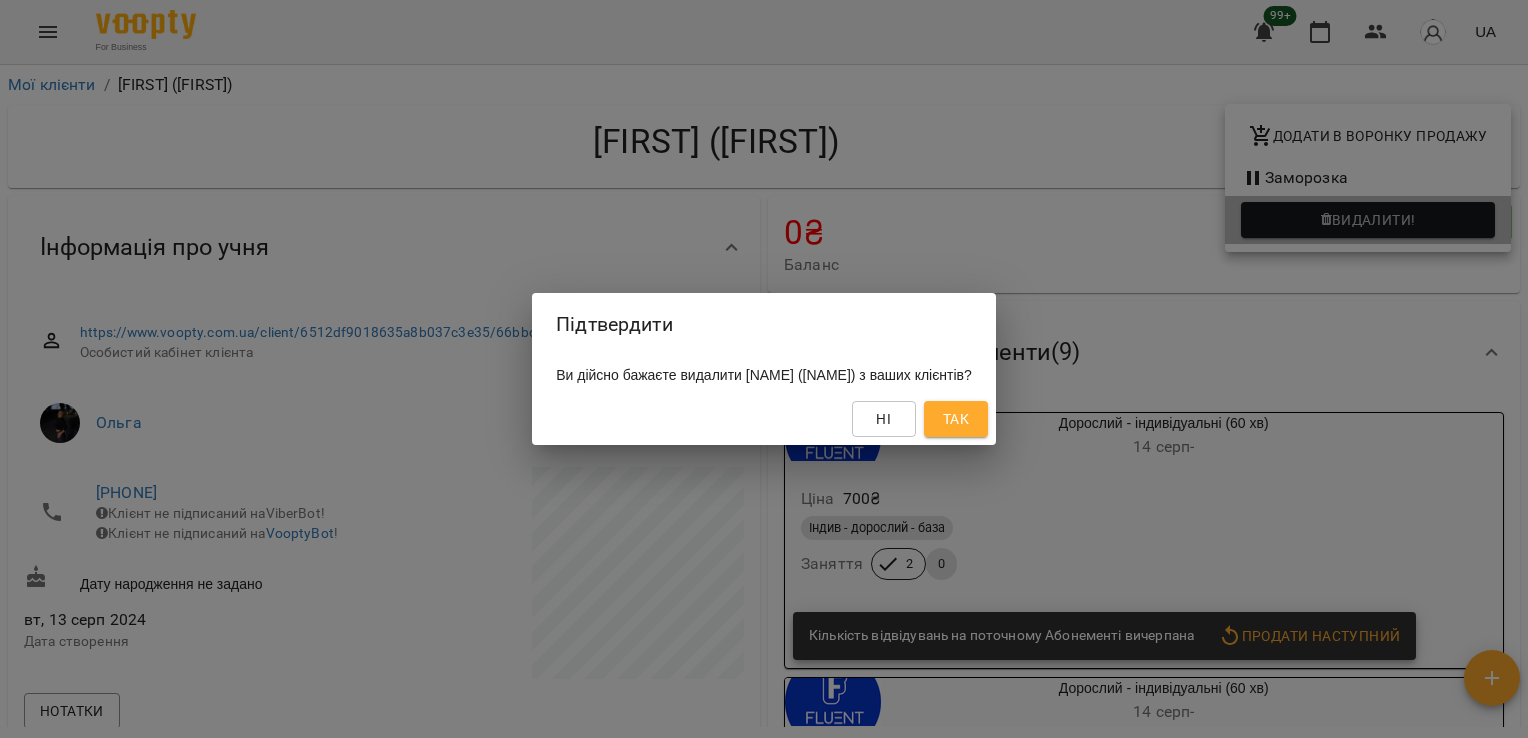 click on "Ні Так" at bounding box center [764, 419] 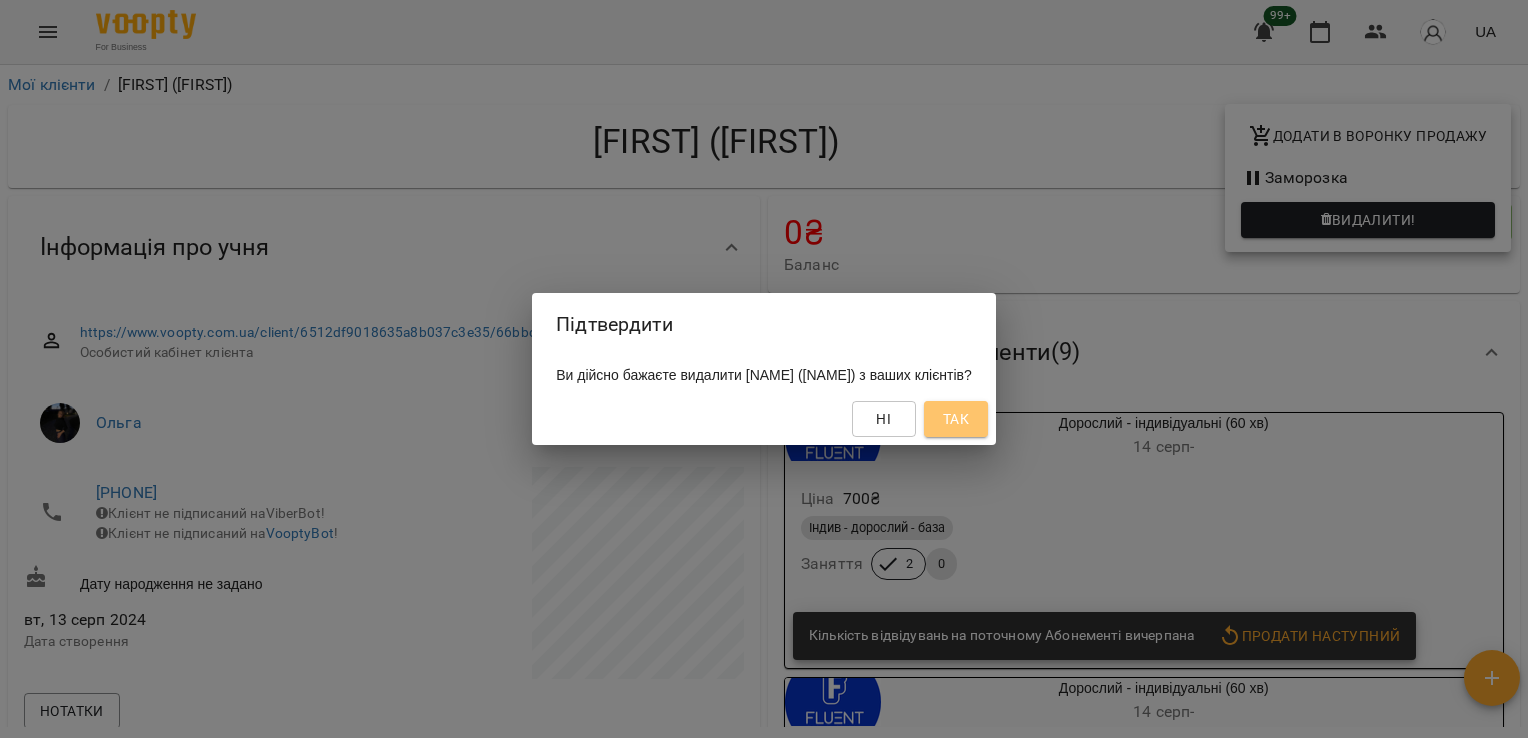 click on "Так" at bounding box center (956, 419) 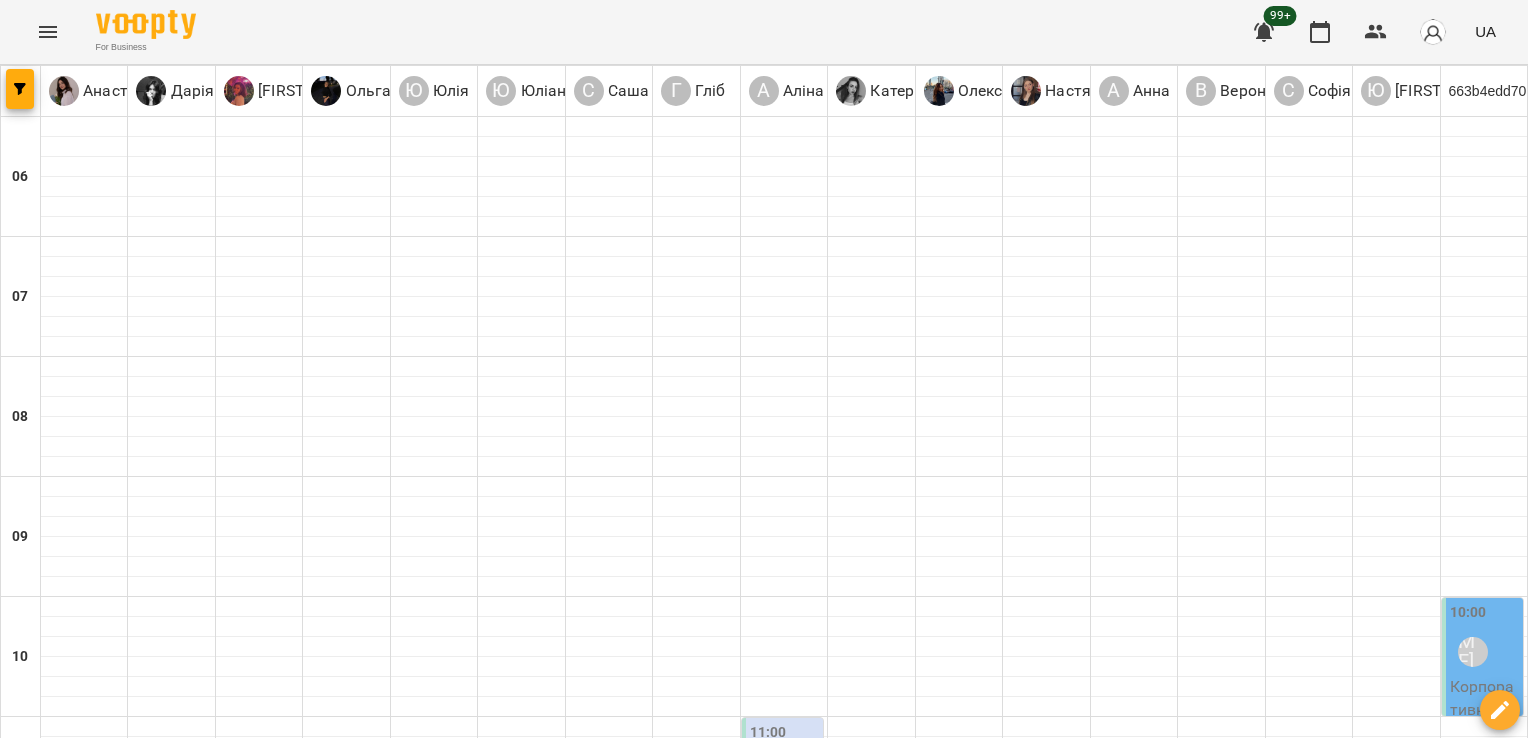 scroll, scrollTop: 1336, scrollLeft: 0, axis: vertical 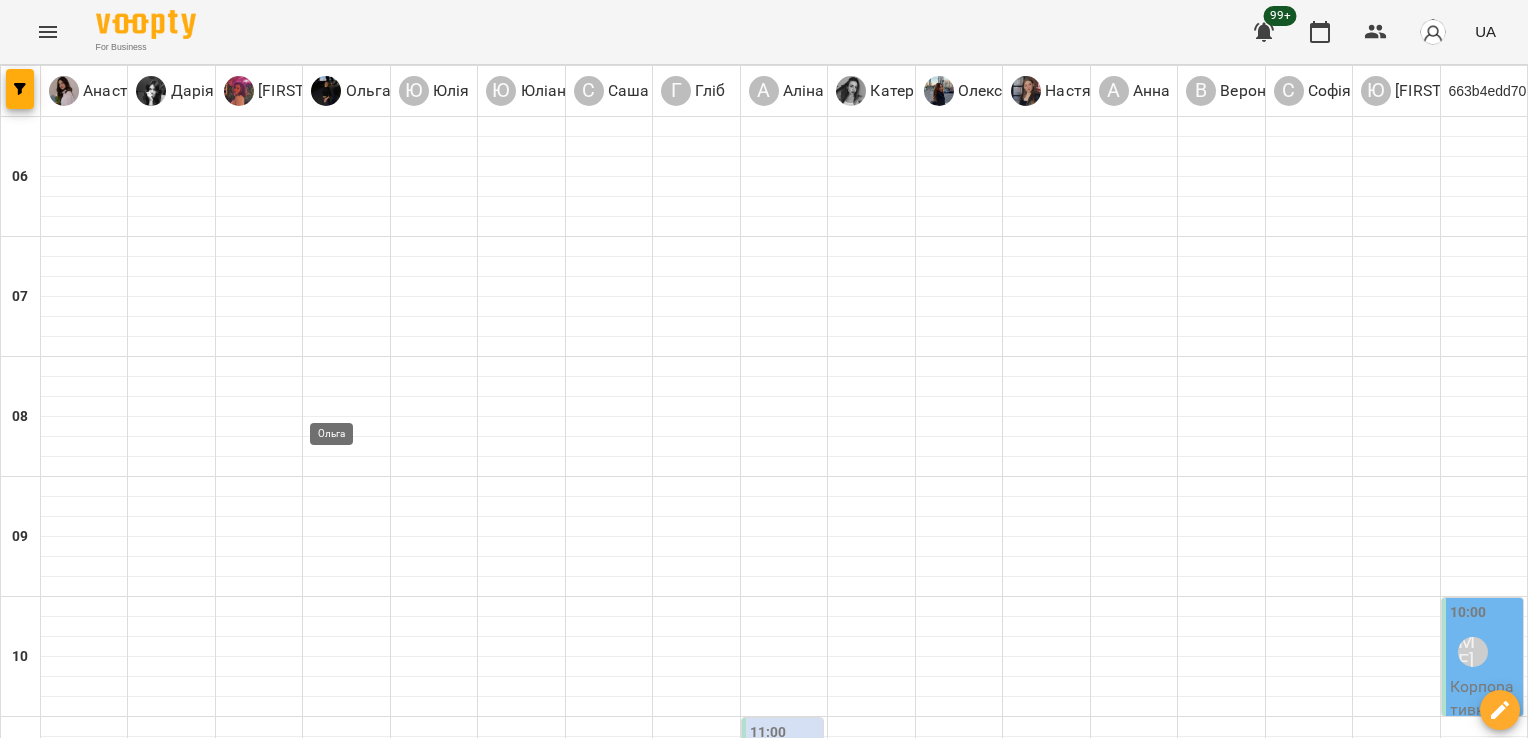 click at bounding box center [335, 1732] 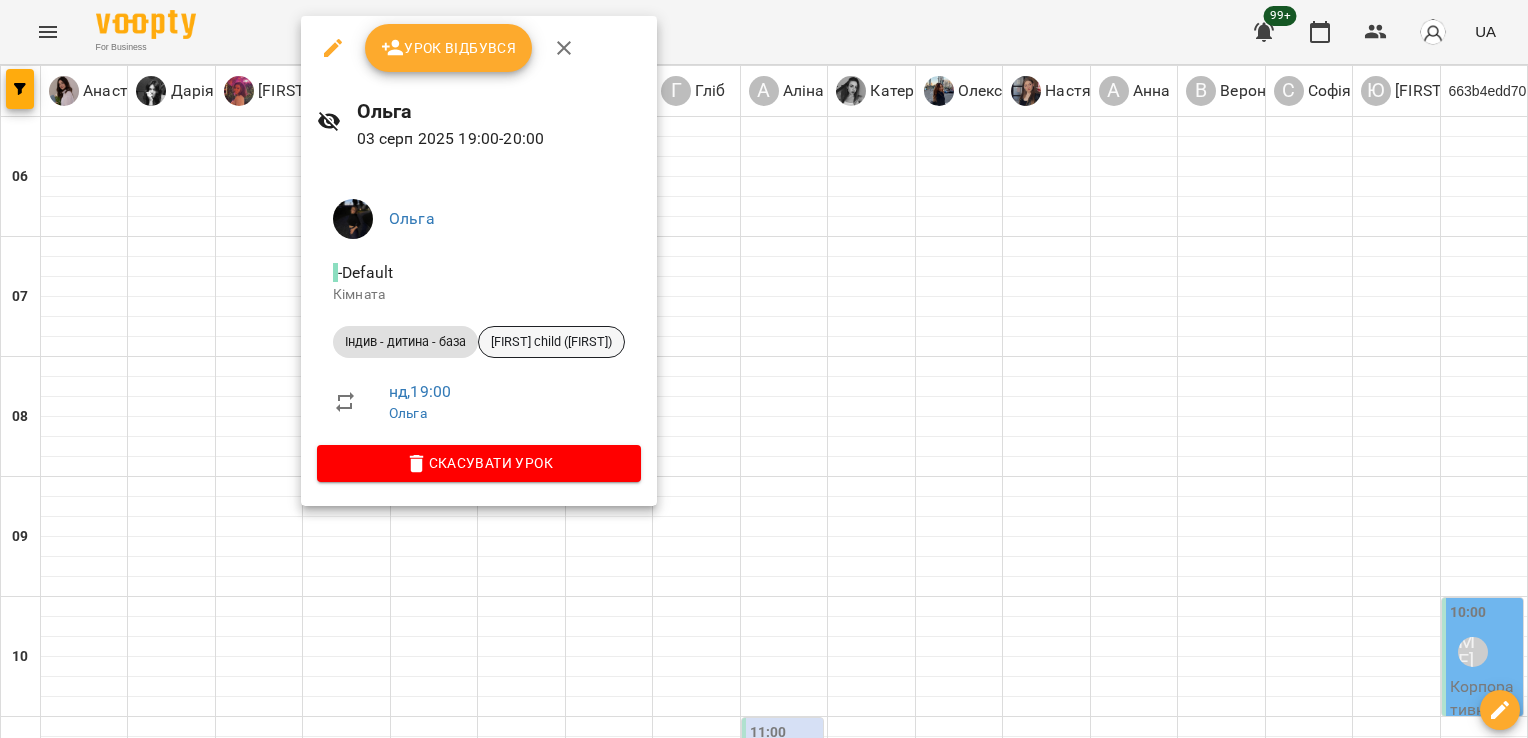 click on "[FIRST] child ([FIRST])" at bounding box center (551, 342) 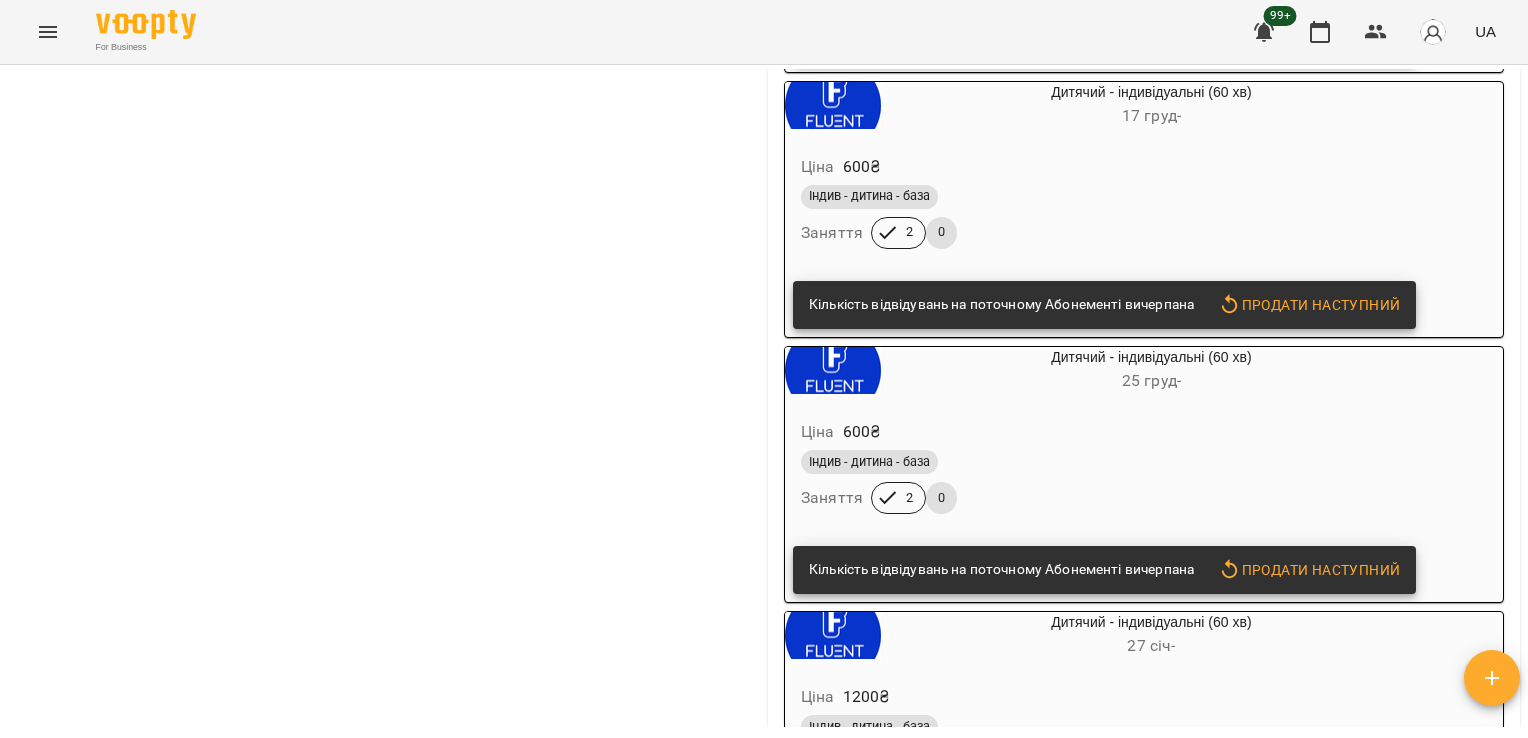 scroll, scrollTop: 0, scrollLeft: 0, axis: both 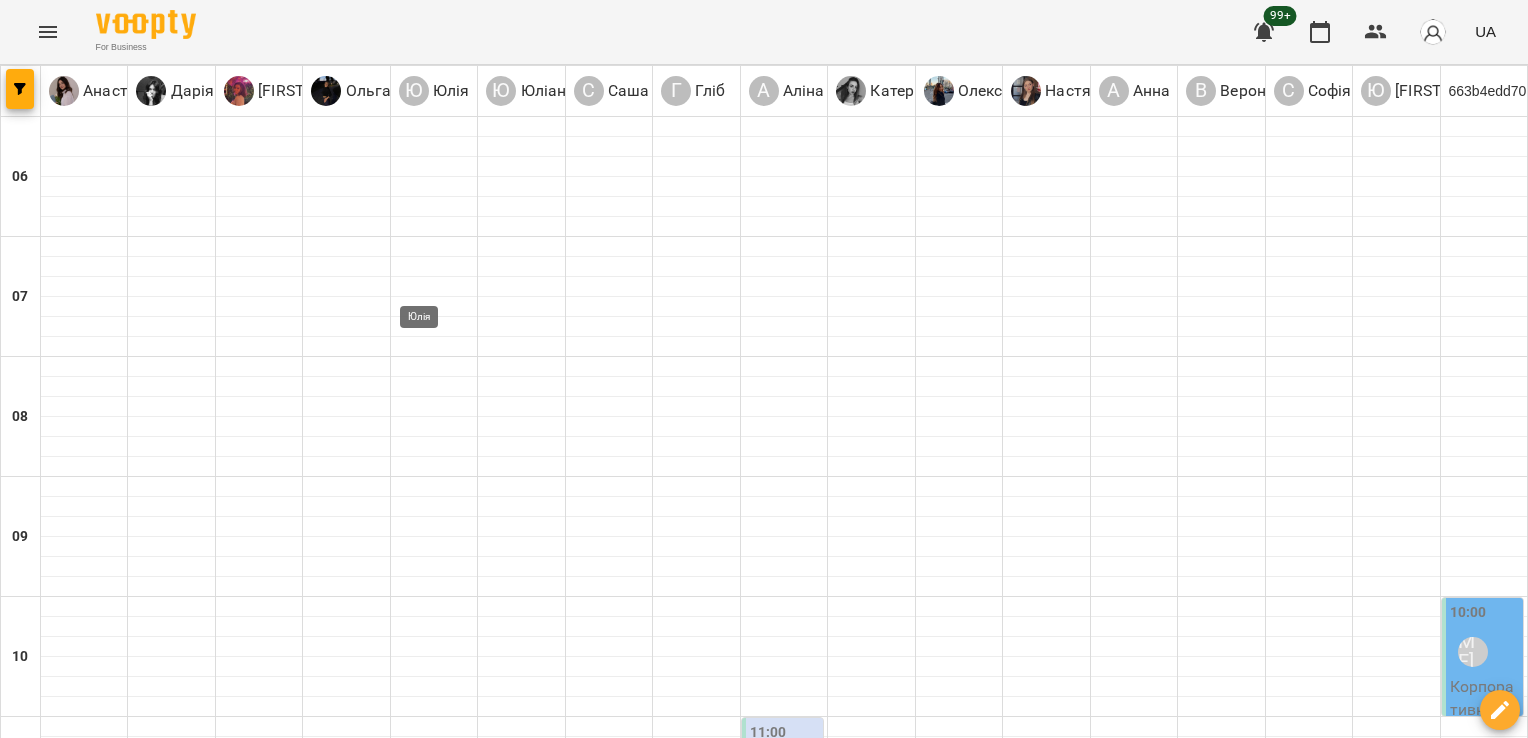 click on "Юлія" at bounding box center [423, 1732] 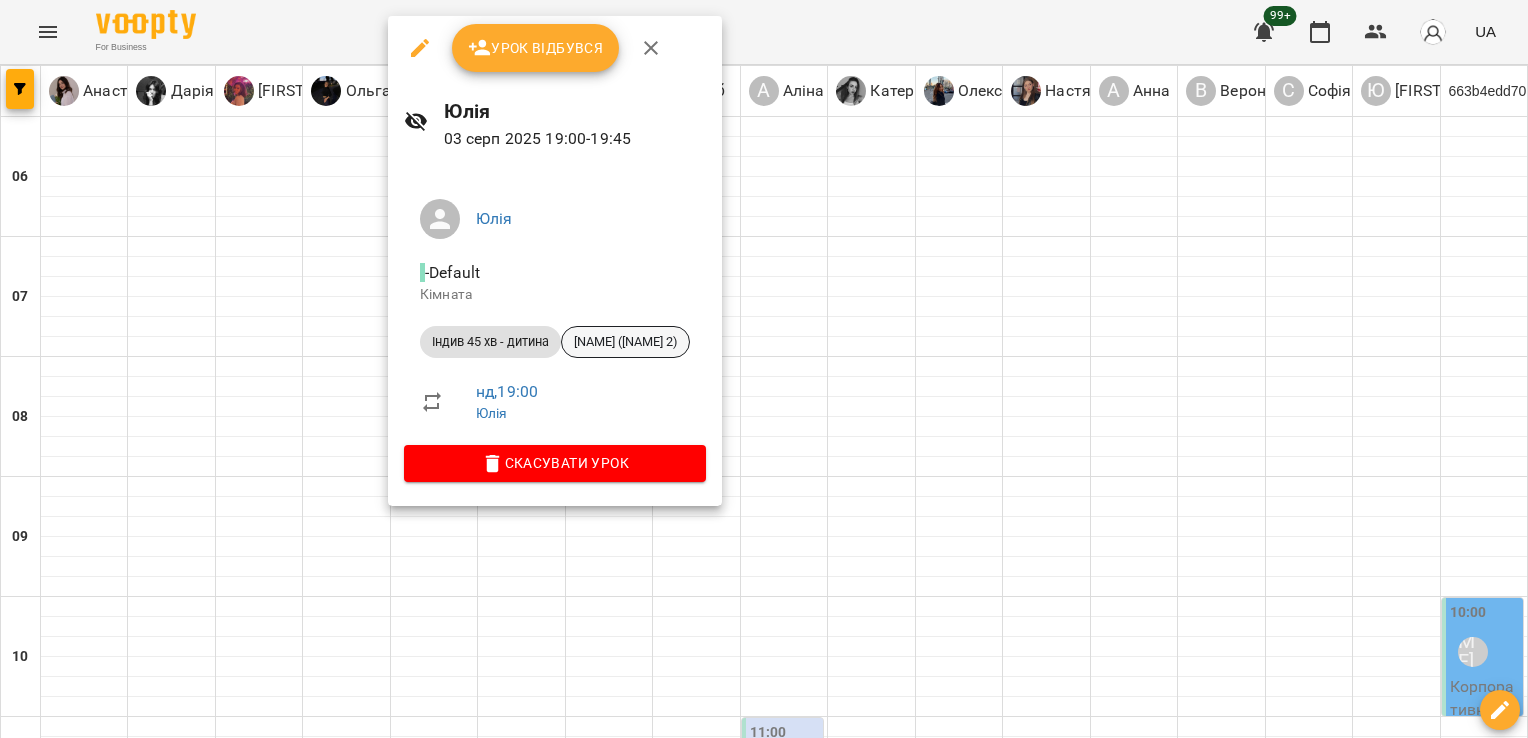 click on "[NAME] ([NAME] 2)" at bounding box center [625, 342] 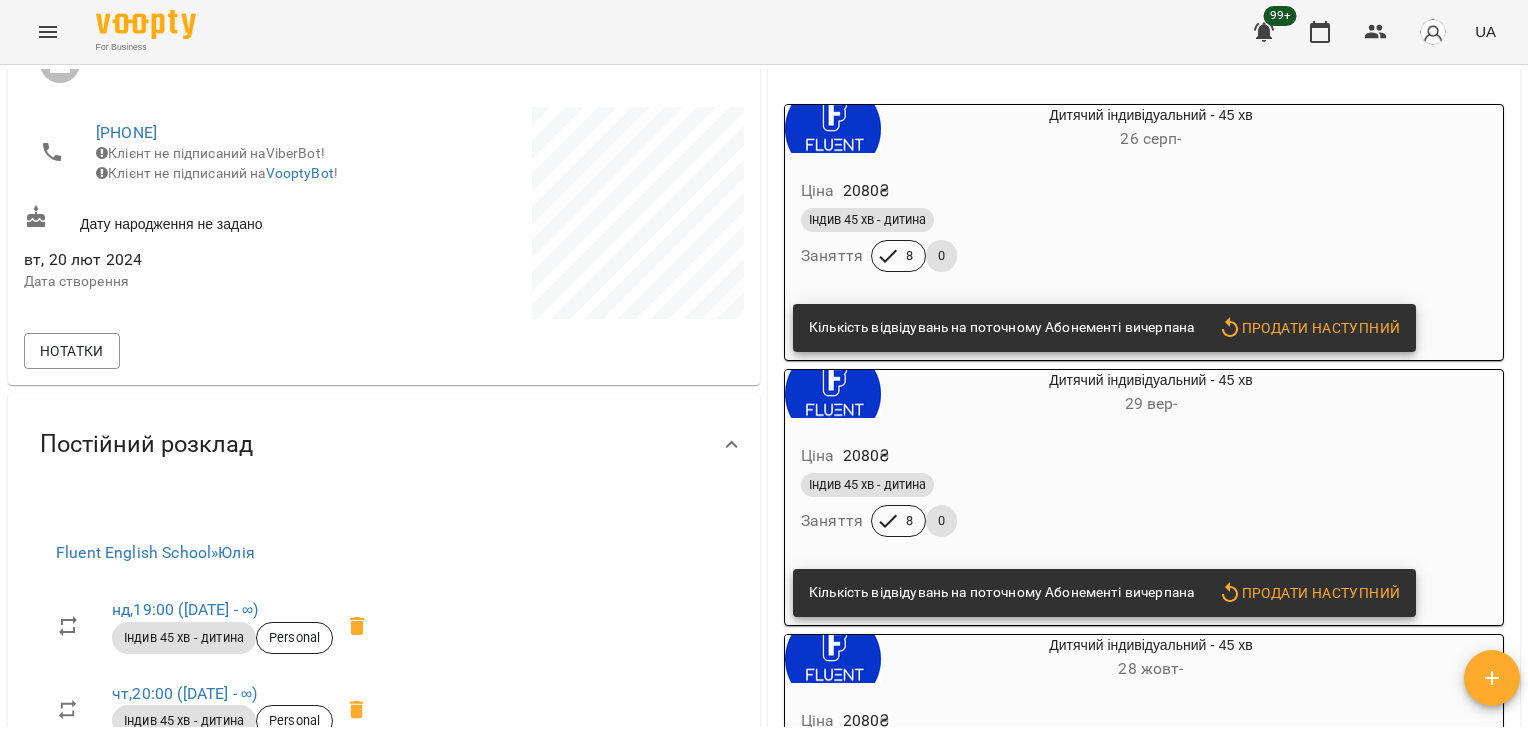 scroll, scrollTop: 0, scrollLeft: 0, axis: both 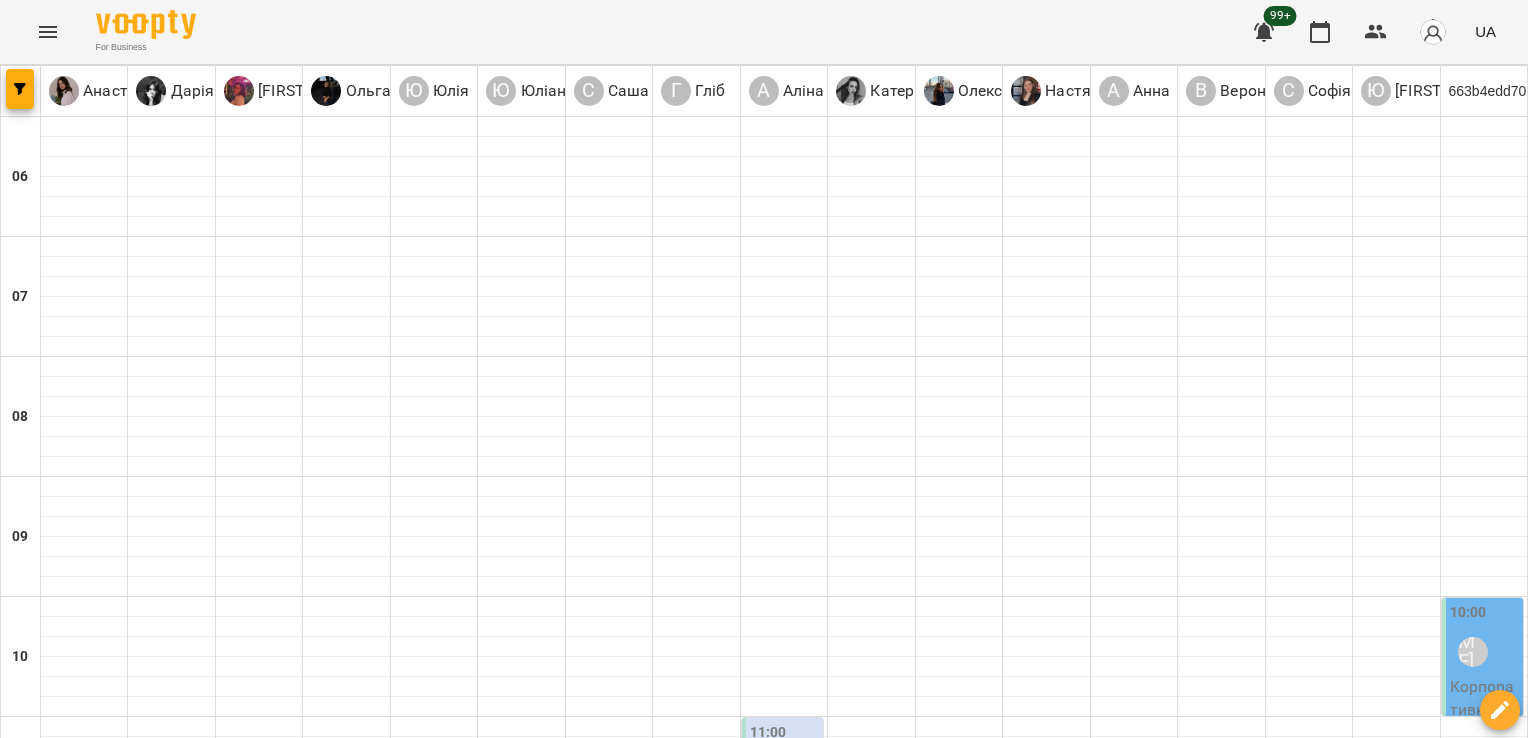 click at bounding box center (73, 1852) 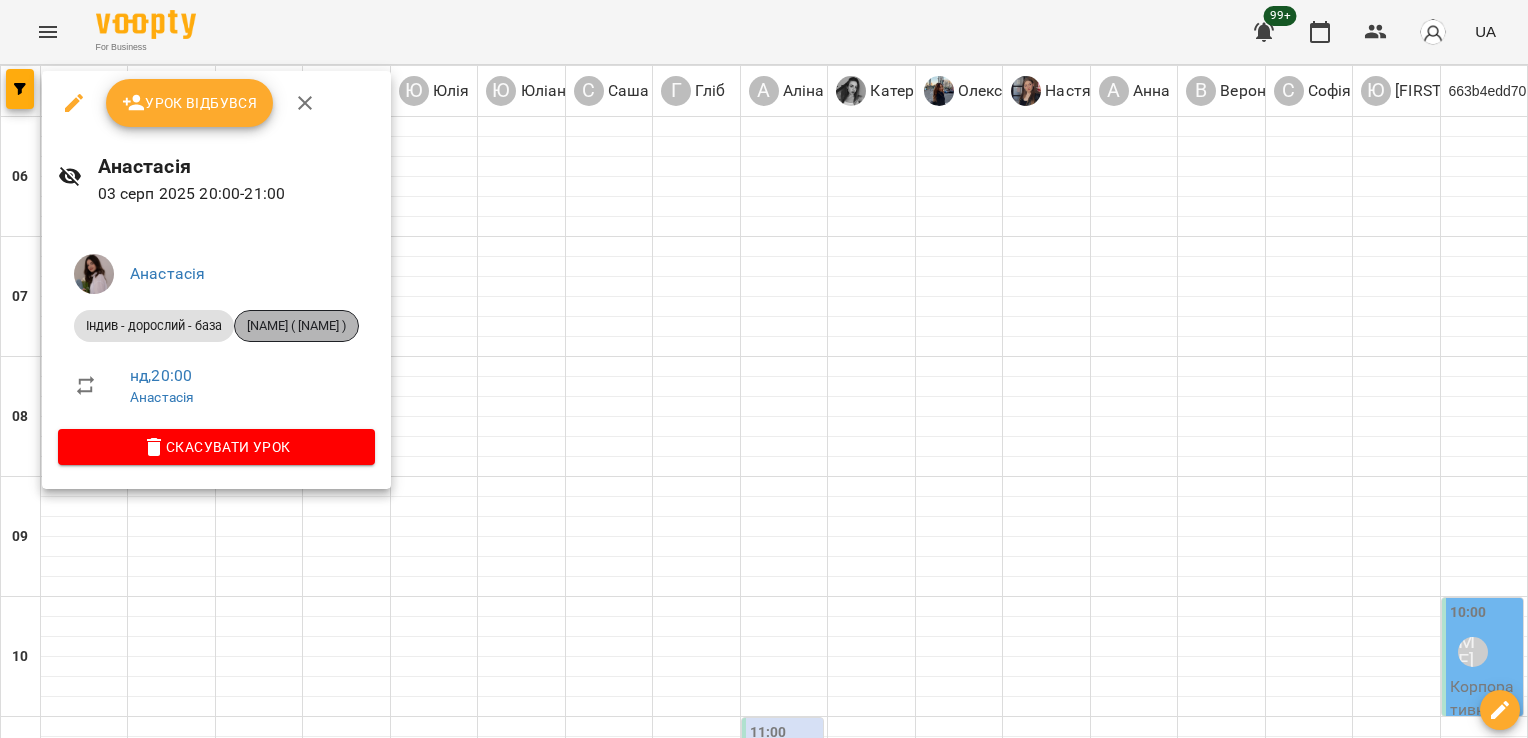 click on "[NAME] ( [NAME] )" at bounding box center [296, 326] 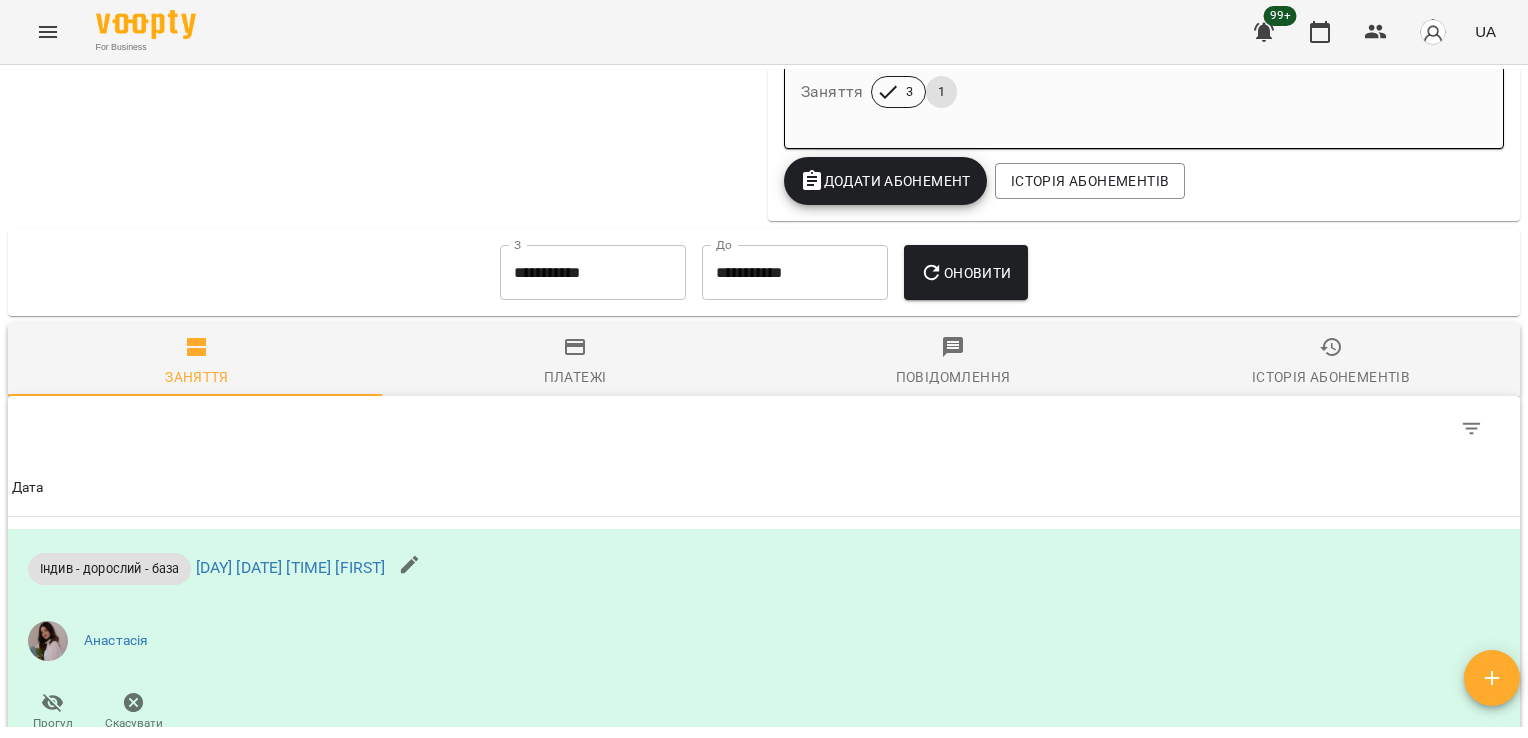 scroll, scrollTop: 3972, scrollLeft: 0, axis: vertical 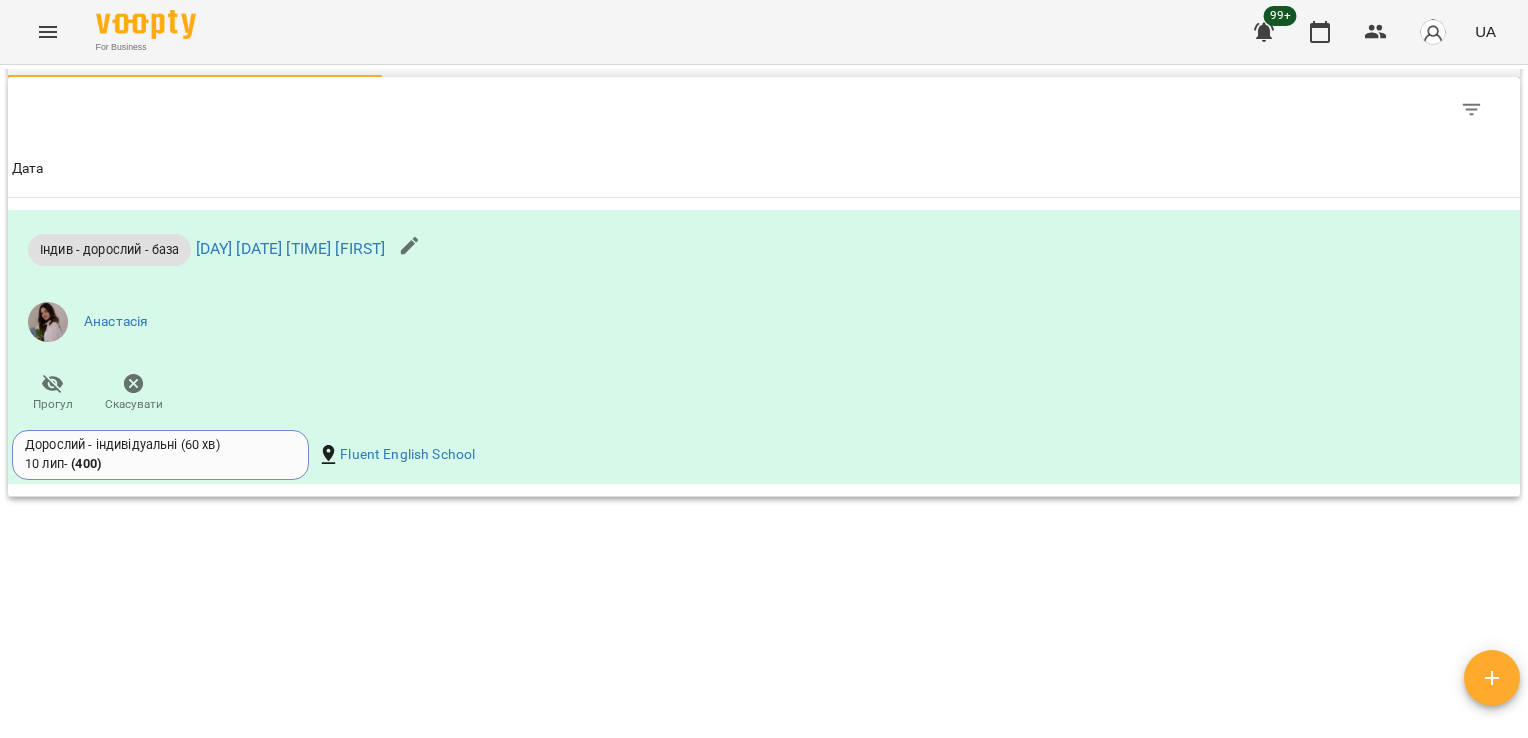 click on "Мої клієнти / [NAME] ( [NAME] )  [NAME] ( [NAME] )  0 ₴ Баланс Поповнити рахунок Актуальні абонементи ( 13 ) Дорослий - індивідуальні (60 хв)  23 лип  -   Ціна 1400 ₴ Індив - дорослий - база Заняття 4 0 Кількість відвідувань на поточному Абонементі вичерпана Продати наступний Дорослий - індивідуальні (60 хв)  22 серп  -   Ціна 1400 ₴ Індив - дорослий - база Заняття 4 0 Кількість відвідувань на поточному Абонементі вичерпана Продати наступний Дорослий - індивідуальні (60 хв)  06 вер  -   Ціна 1400 ₴ Індив - дорослий - база Заняття 4 0 Продати наступний Дорослий - індивідуальні (60 хв)   -   4" at bounding box center (764, 398) 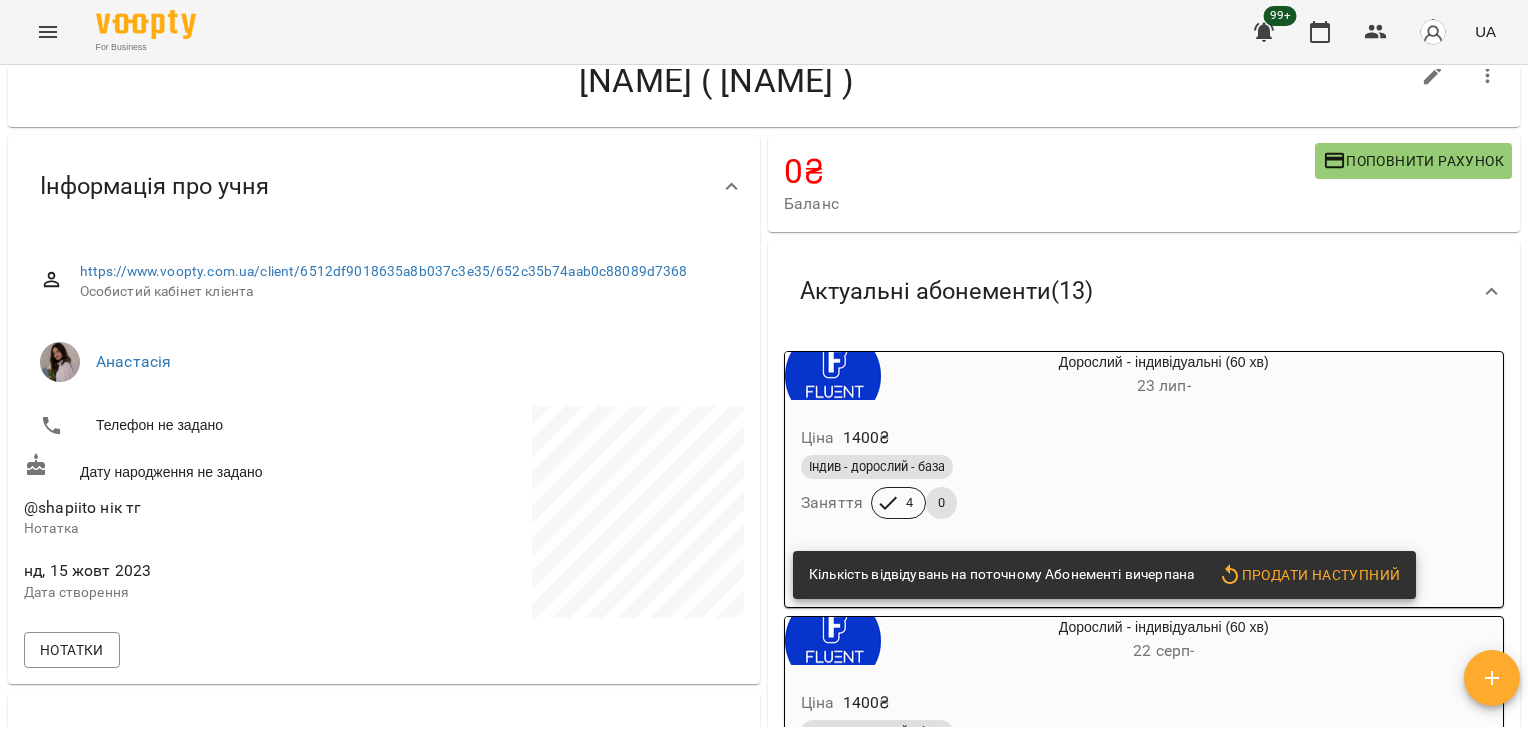 scroll, scrollTop: 0, scrollLeft: 0, axis: both 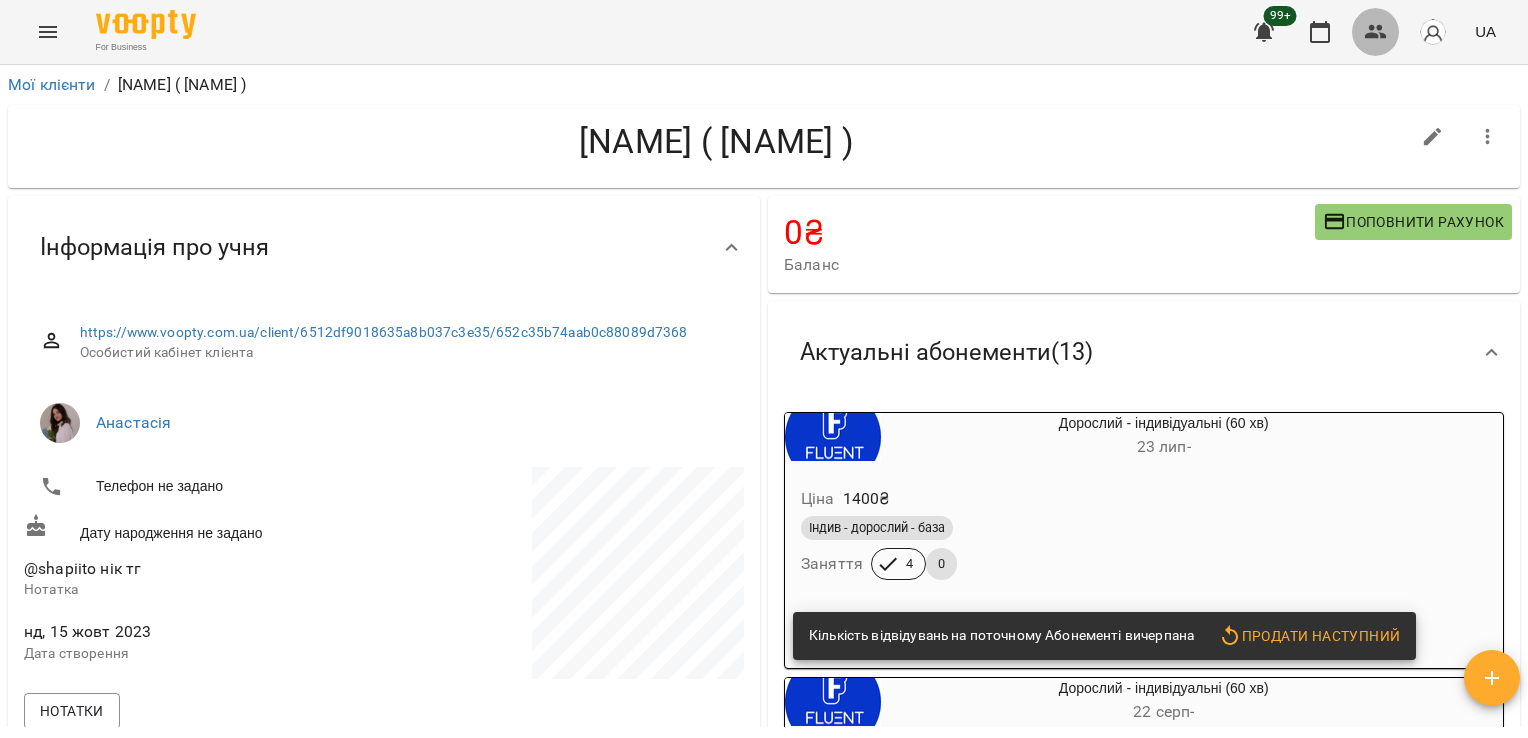 click at bounding box center [1376, 32] 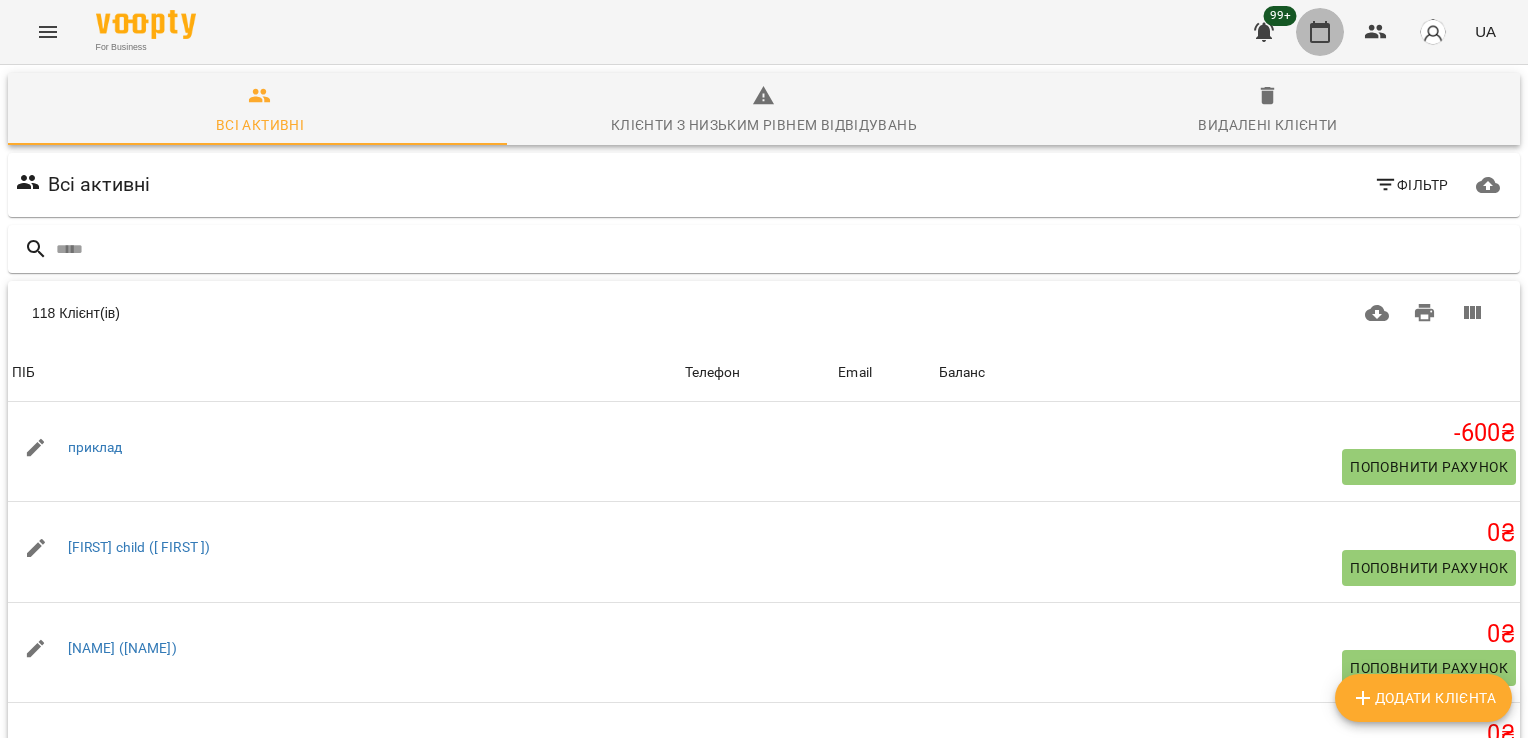 click 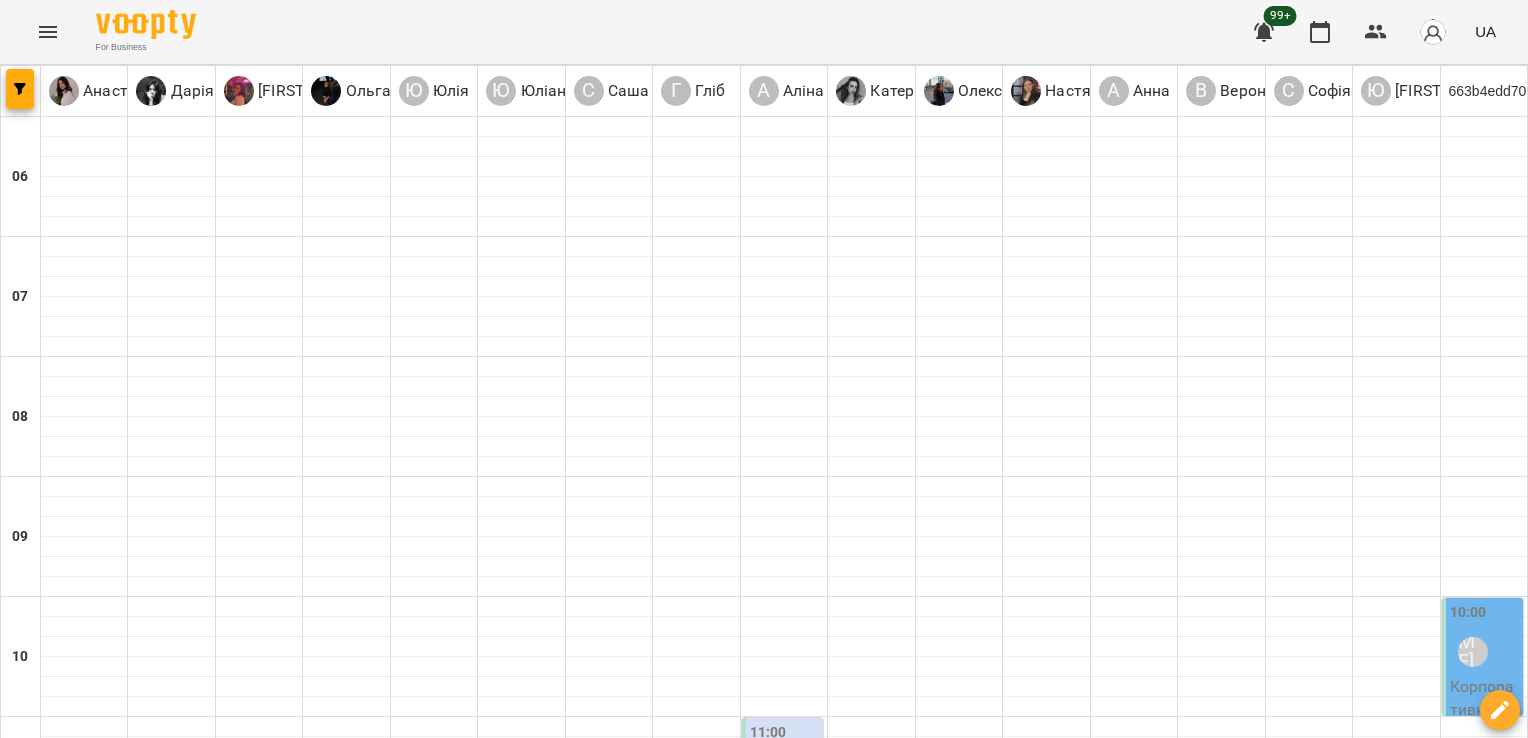 scroll, scrollTop: 1476, scrollLeft: 0, axis: vertical 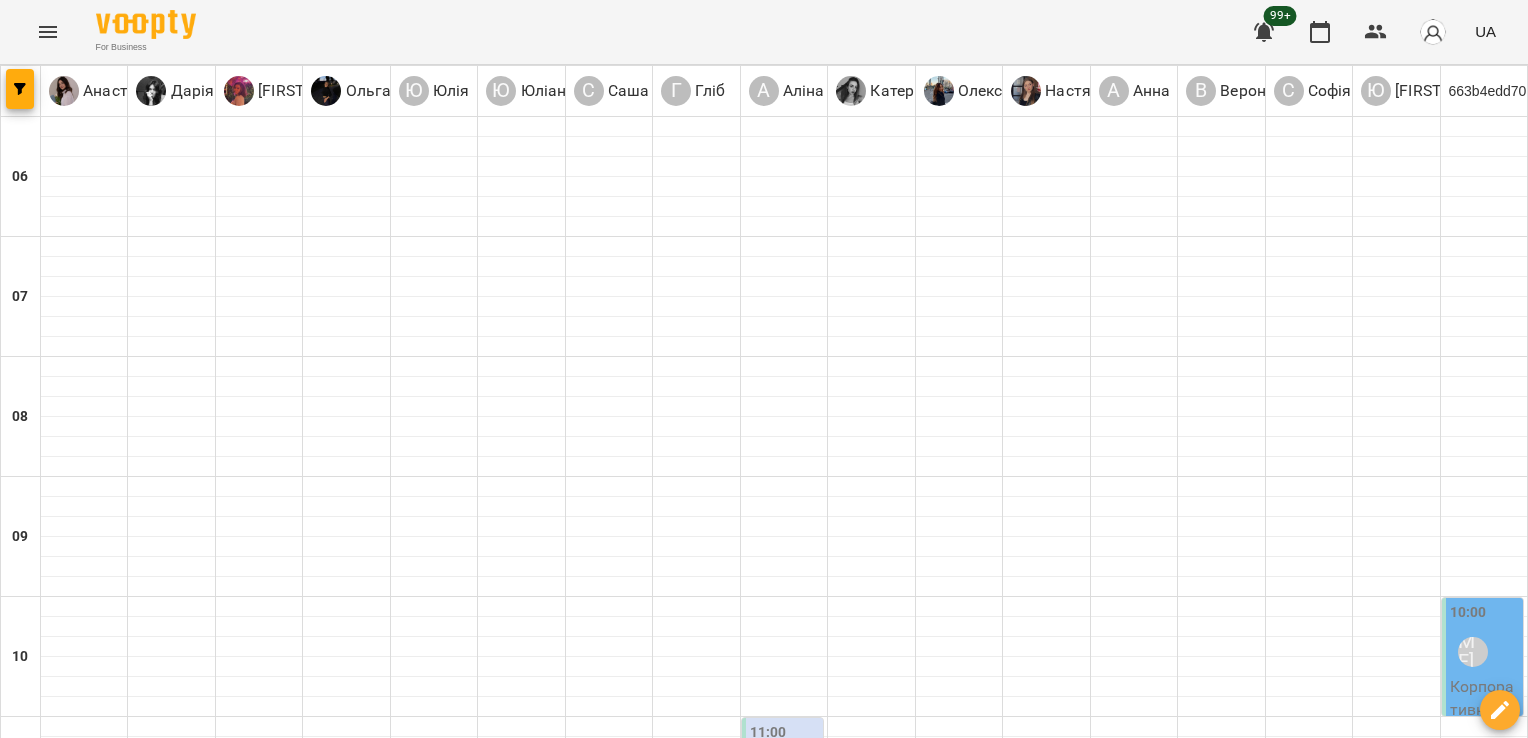 click on "19:00 [NAME]" at bounding box center [434, 1718] 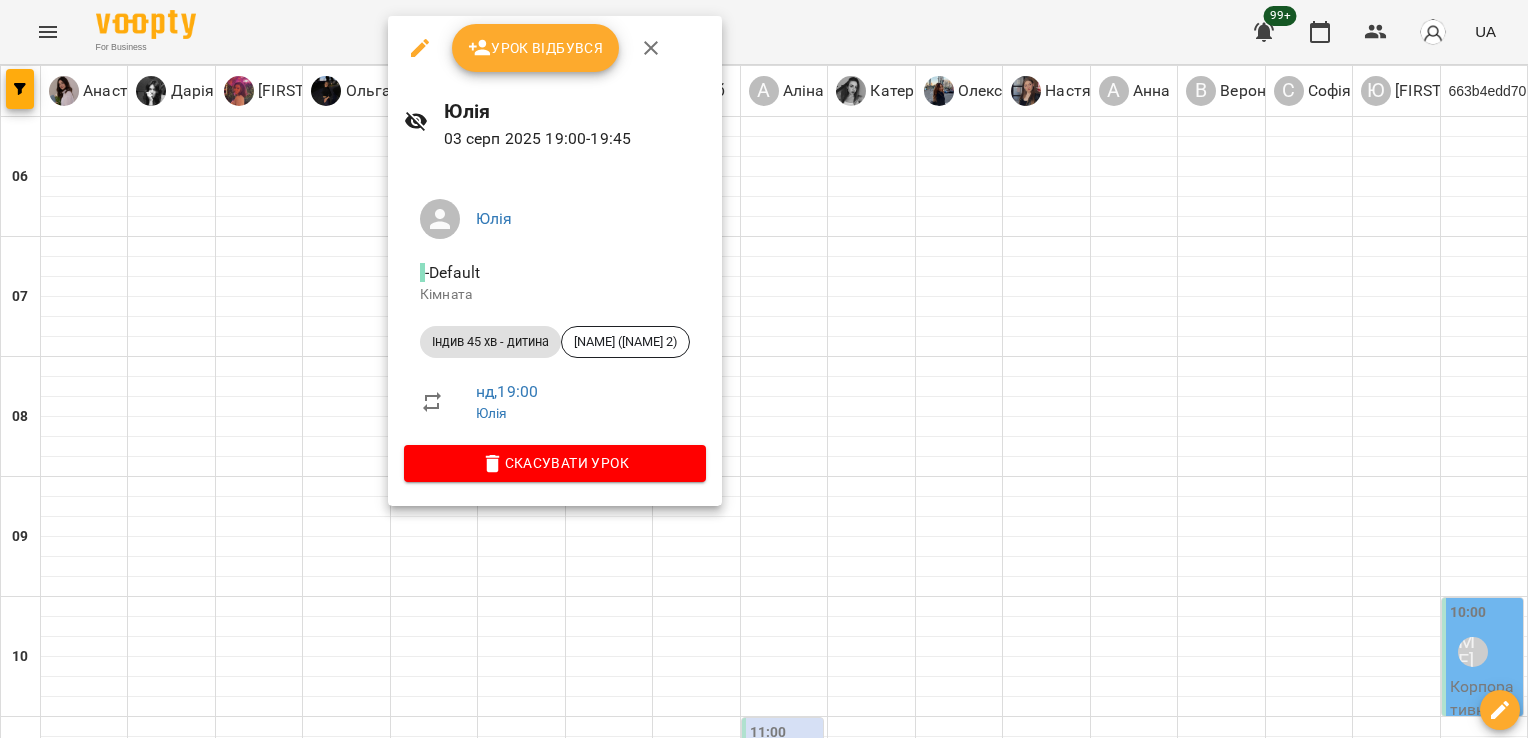 click at bounding box center (764, 369) 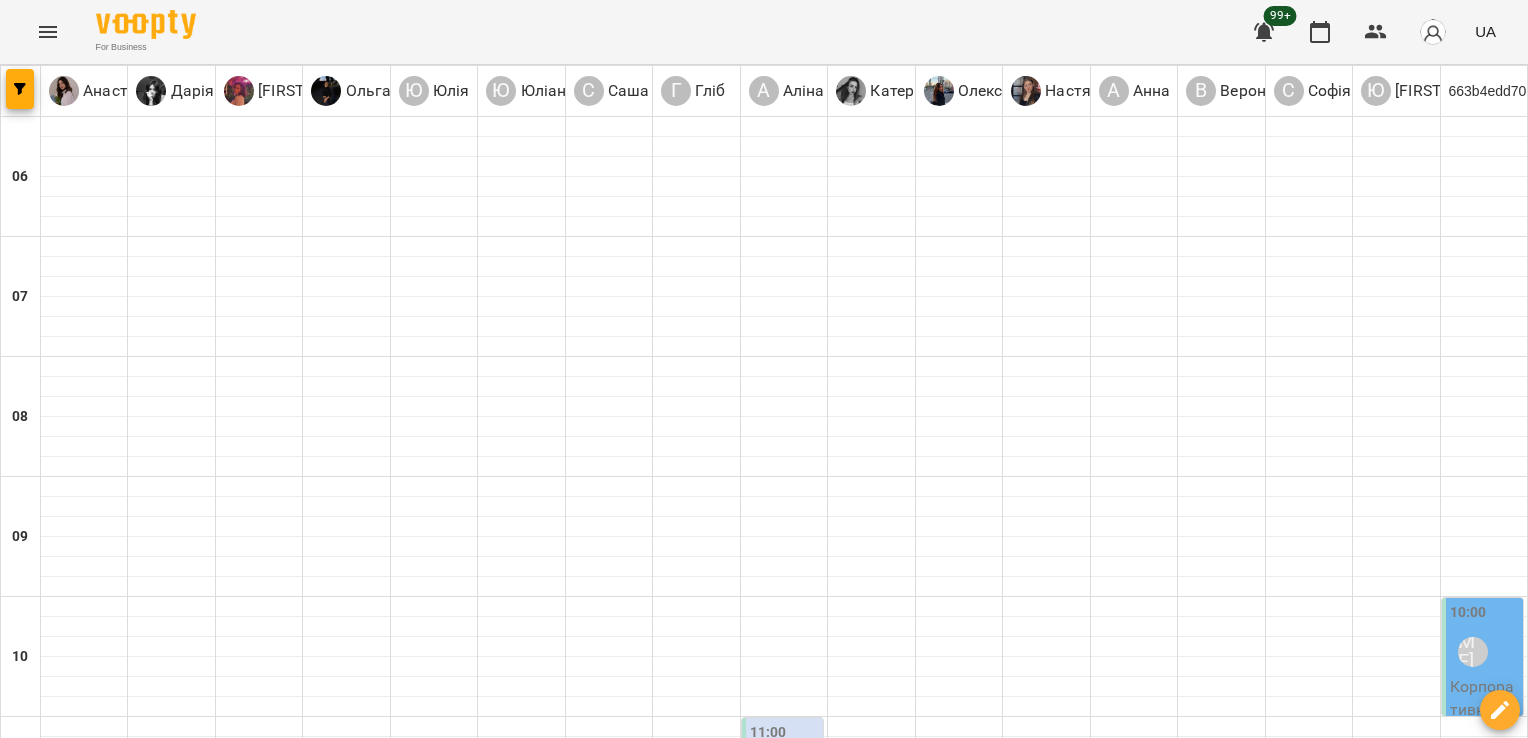 click on "19:00" at bounding box center (346, 1718) 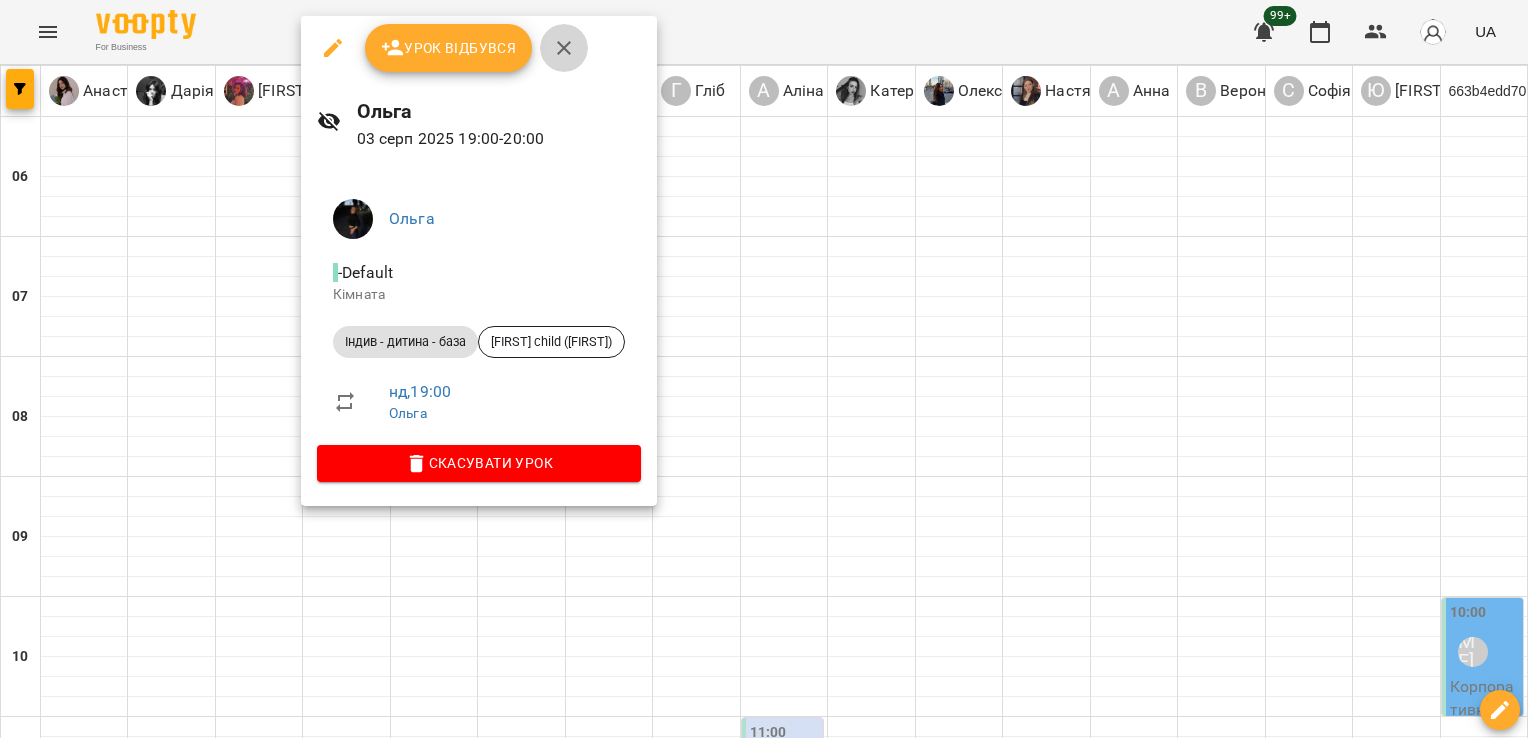 click 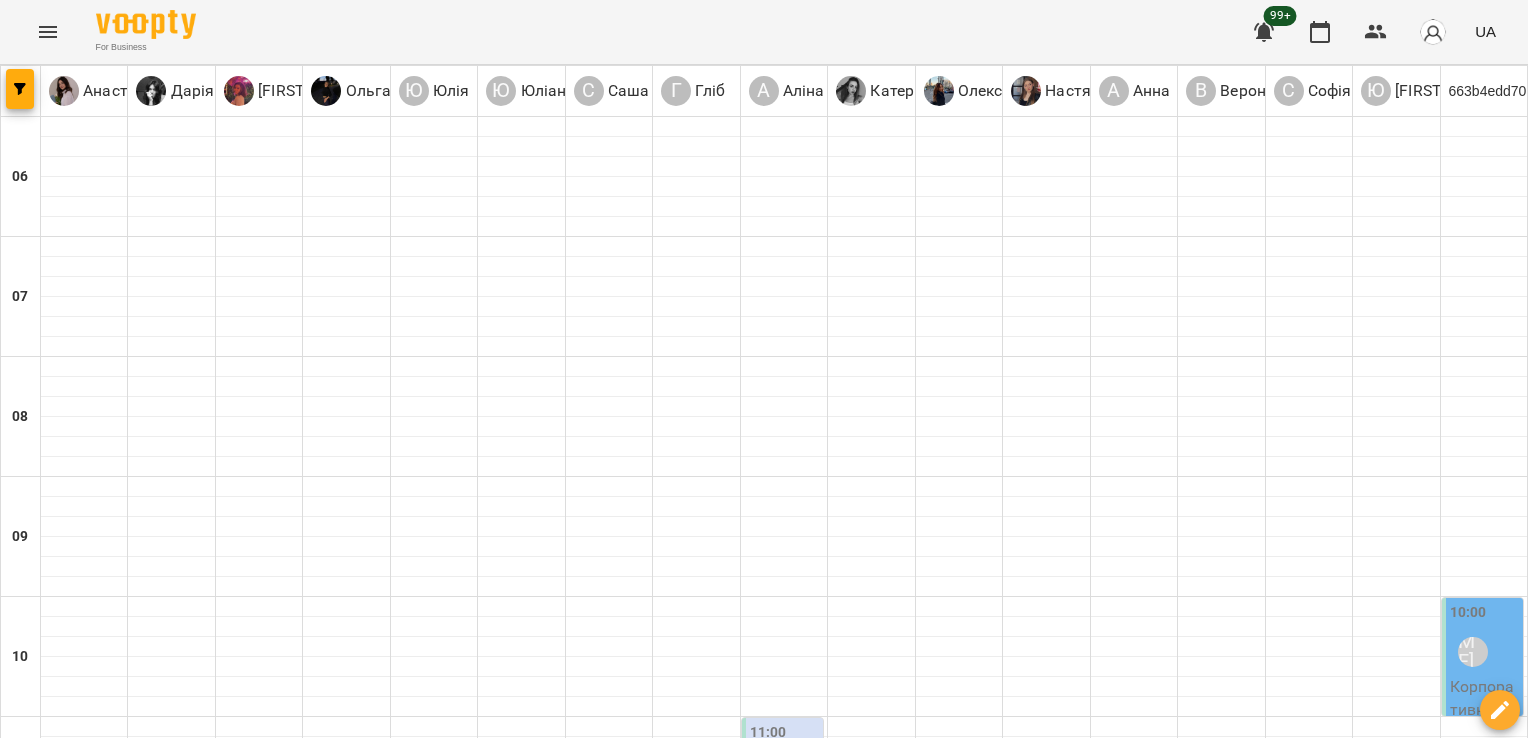 scroll, scrollTop: 0, scrollLeft: 0, axis: both 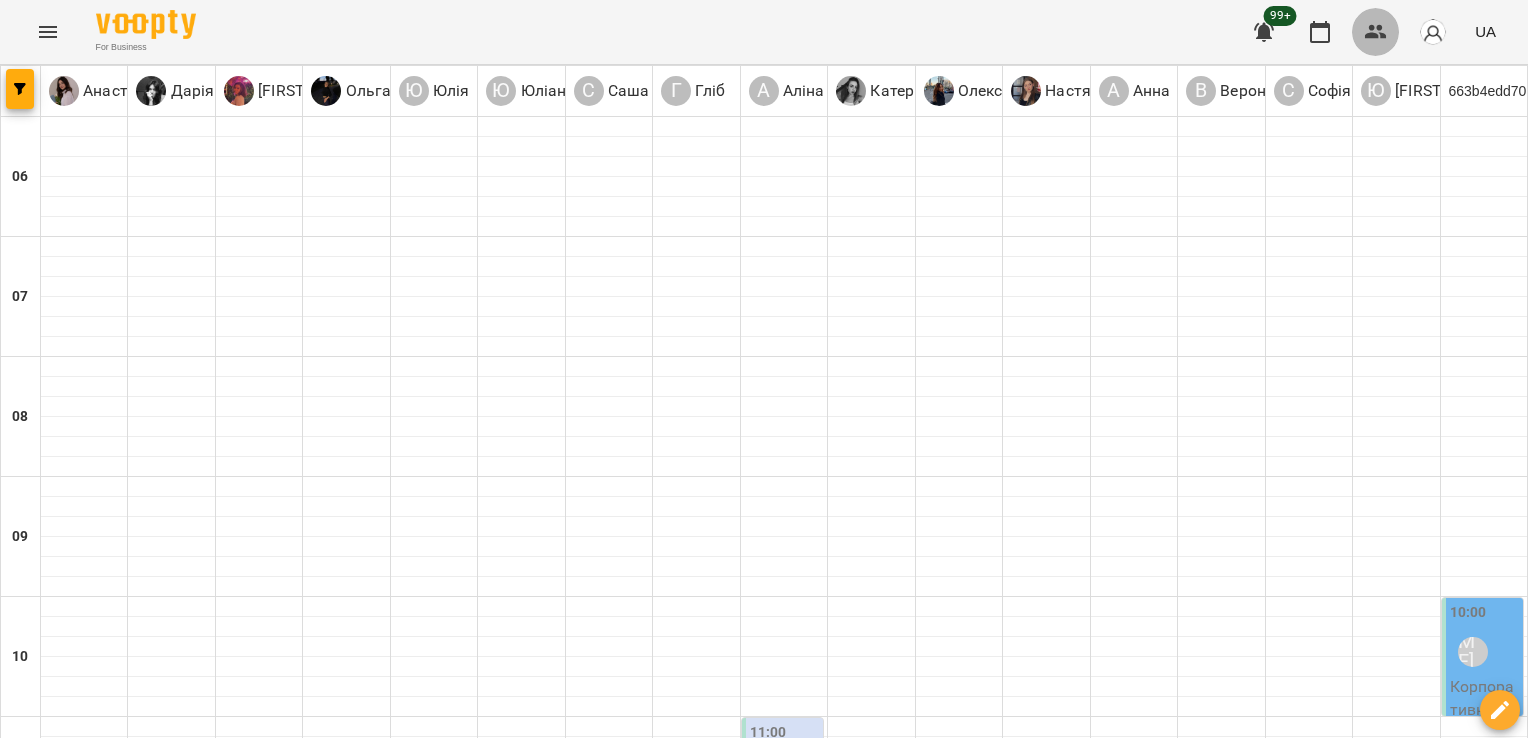 click 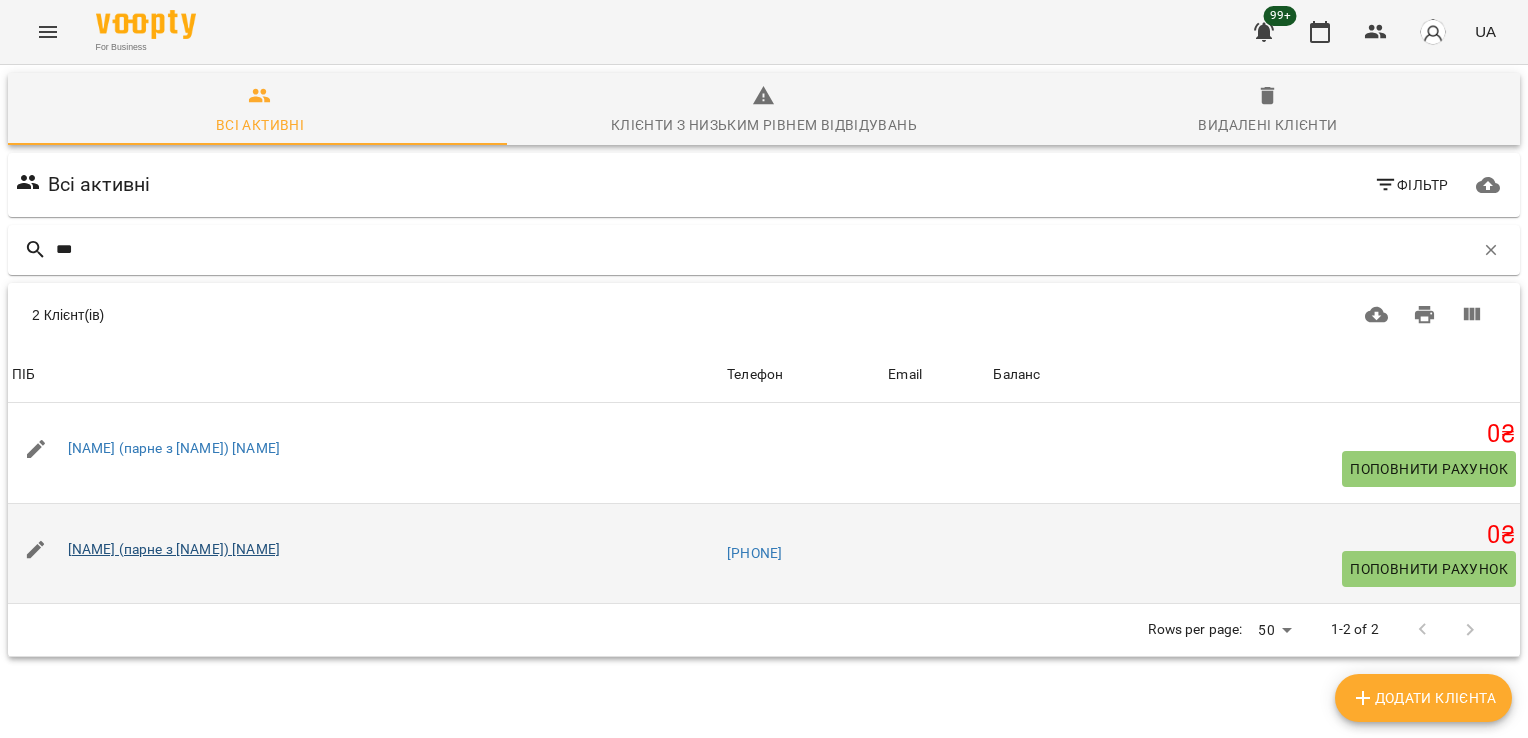 type on "***" 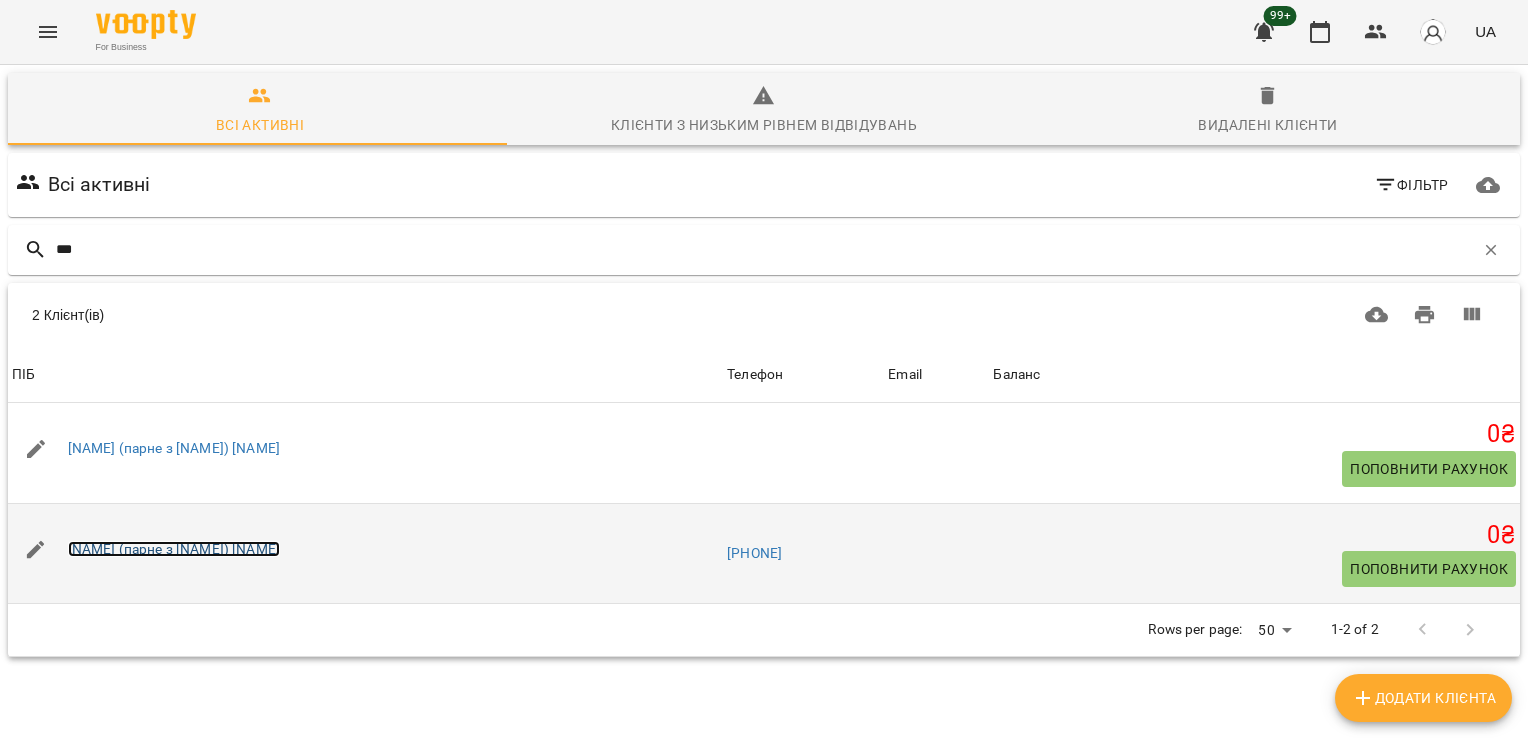 click on "[NAME] (парне з [NAME]) [NAME]" at bounding box center [174, 549] 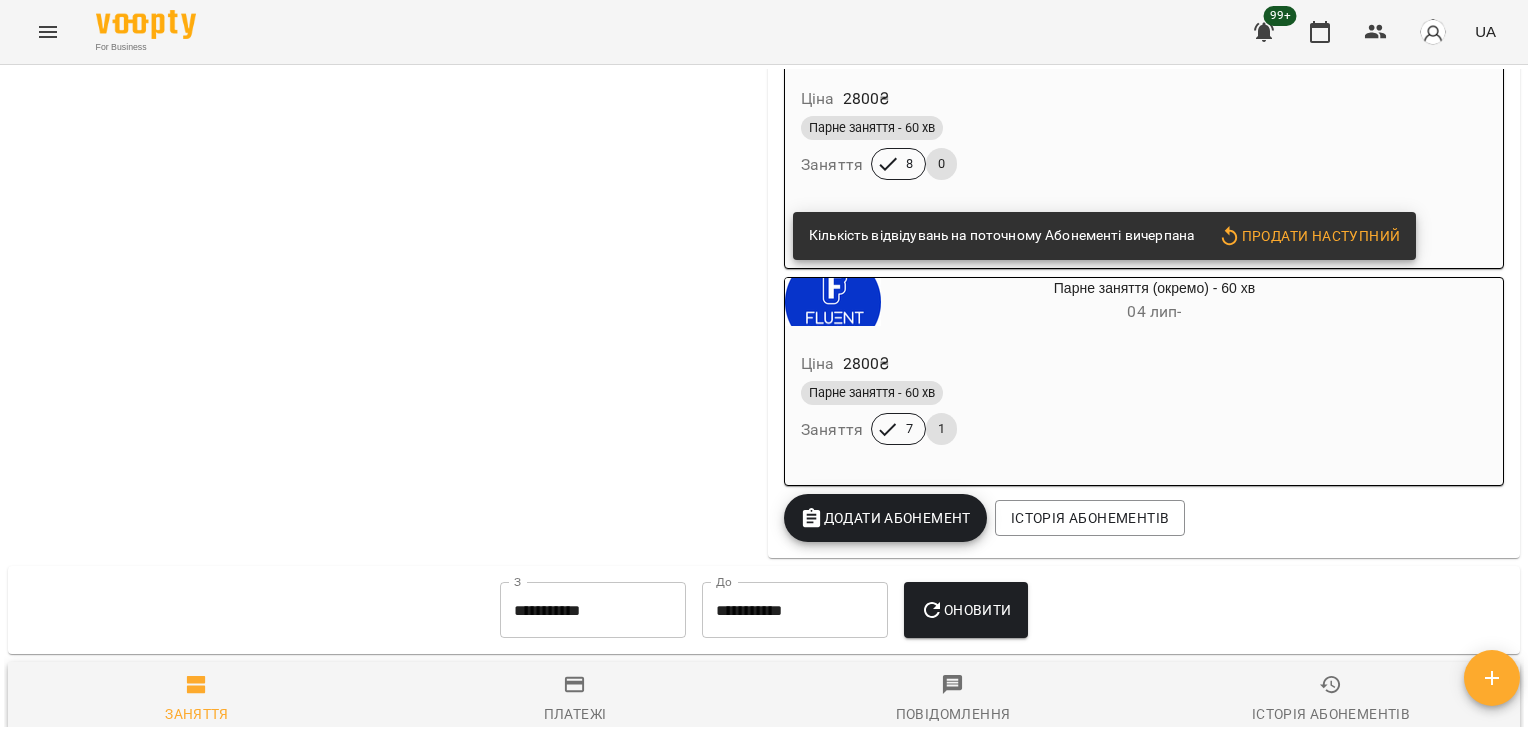 scroll, scrollTop: 1161, scrollLeft: 0, axis: vertical 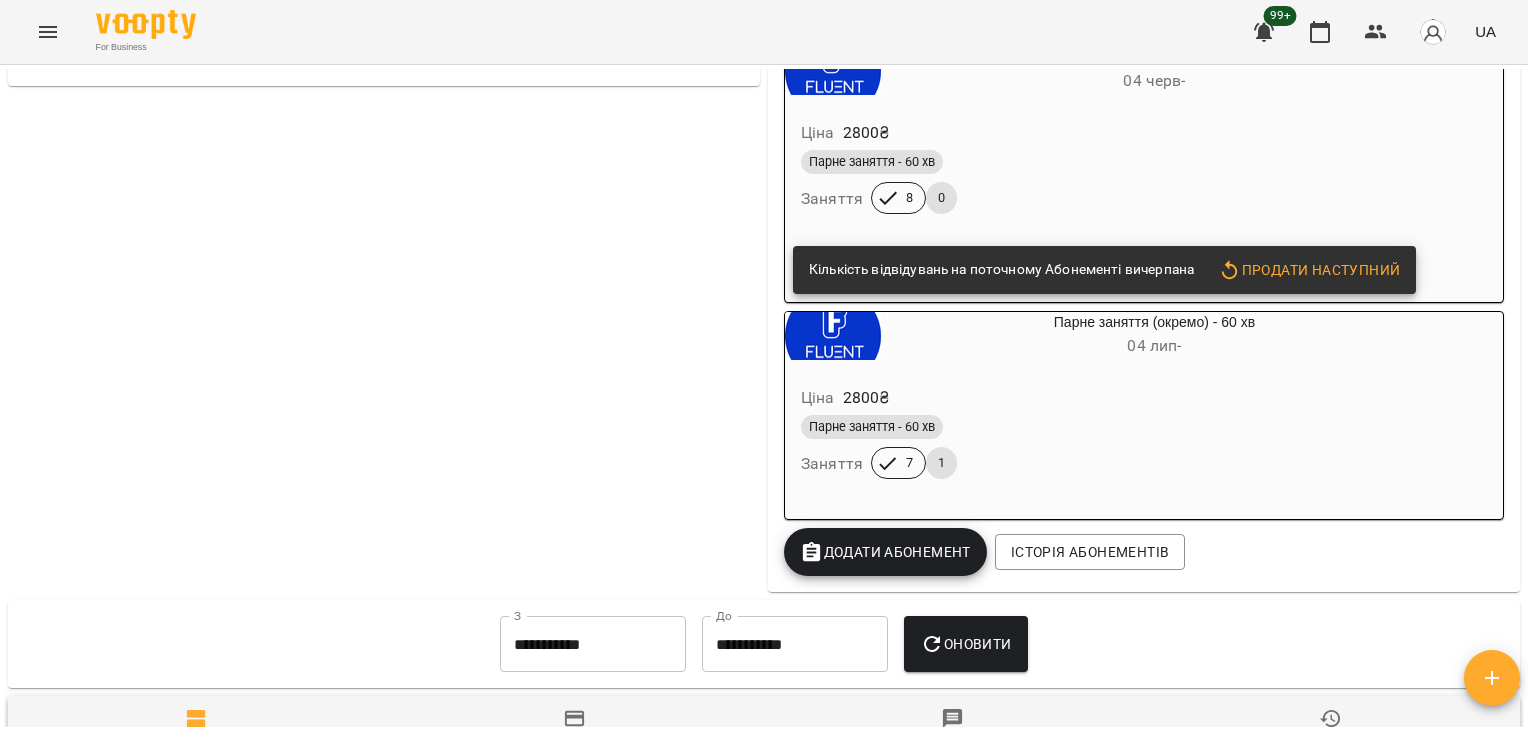 click on "Додати Абонемент" at bounding box center [885, 552] 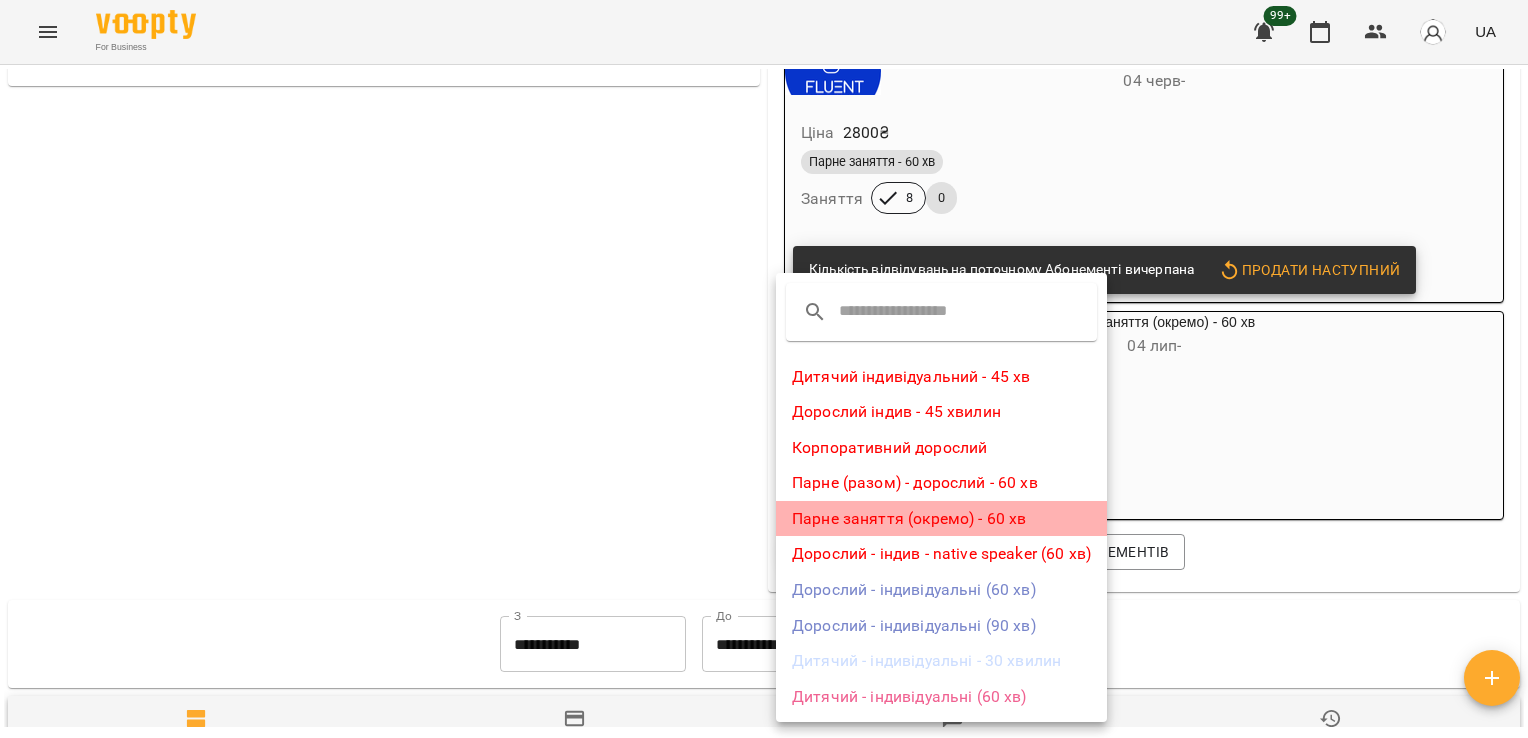 click on "Парне заняття (окремо) - 60 хв" at bounding box center [941, 519] 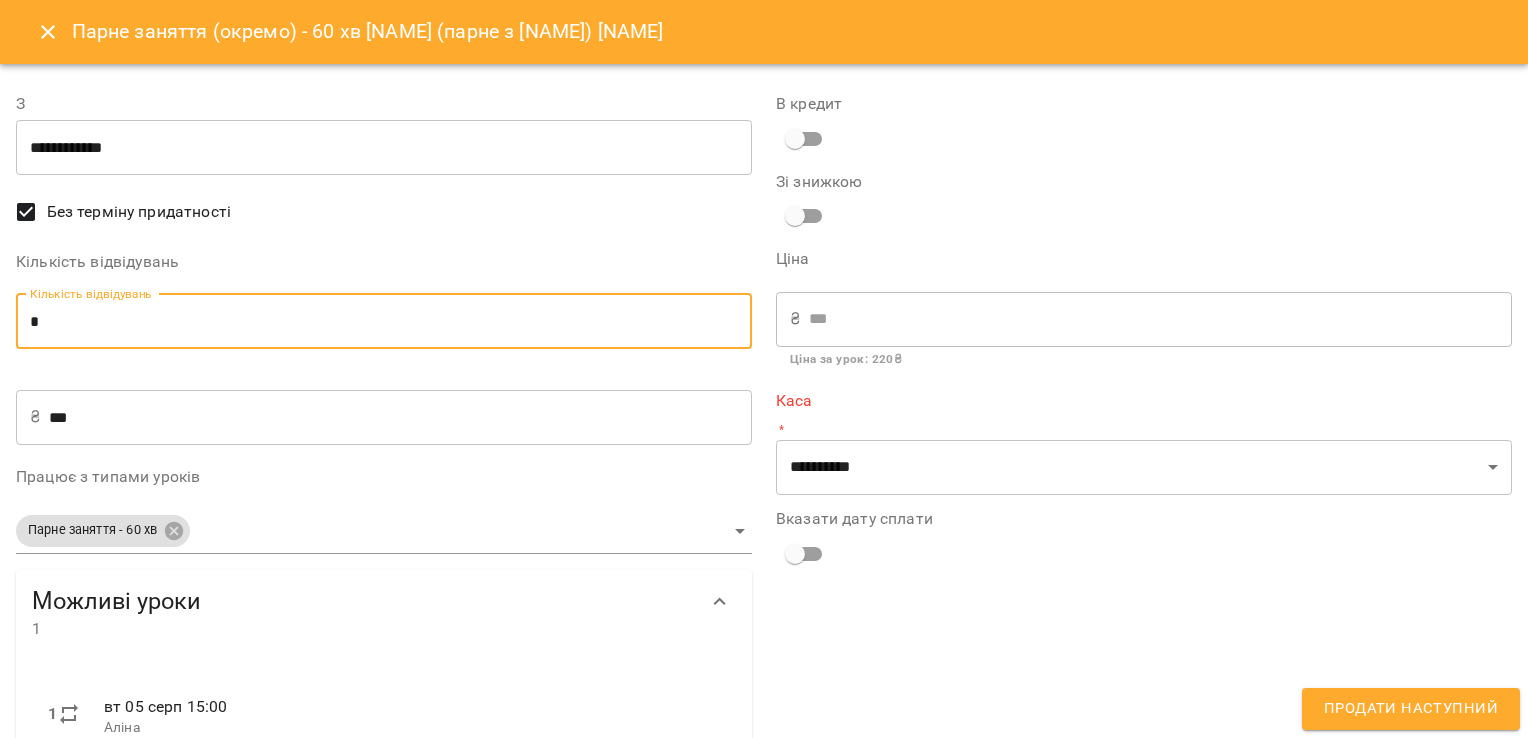 click on "*" at bounding box center [384, 322] 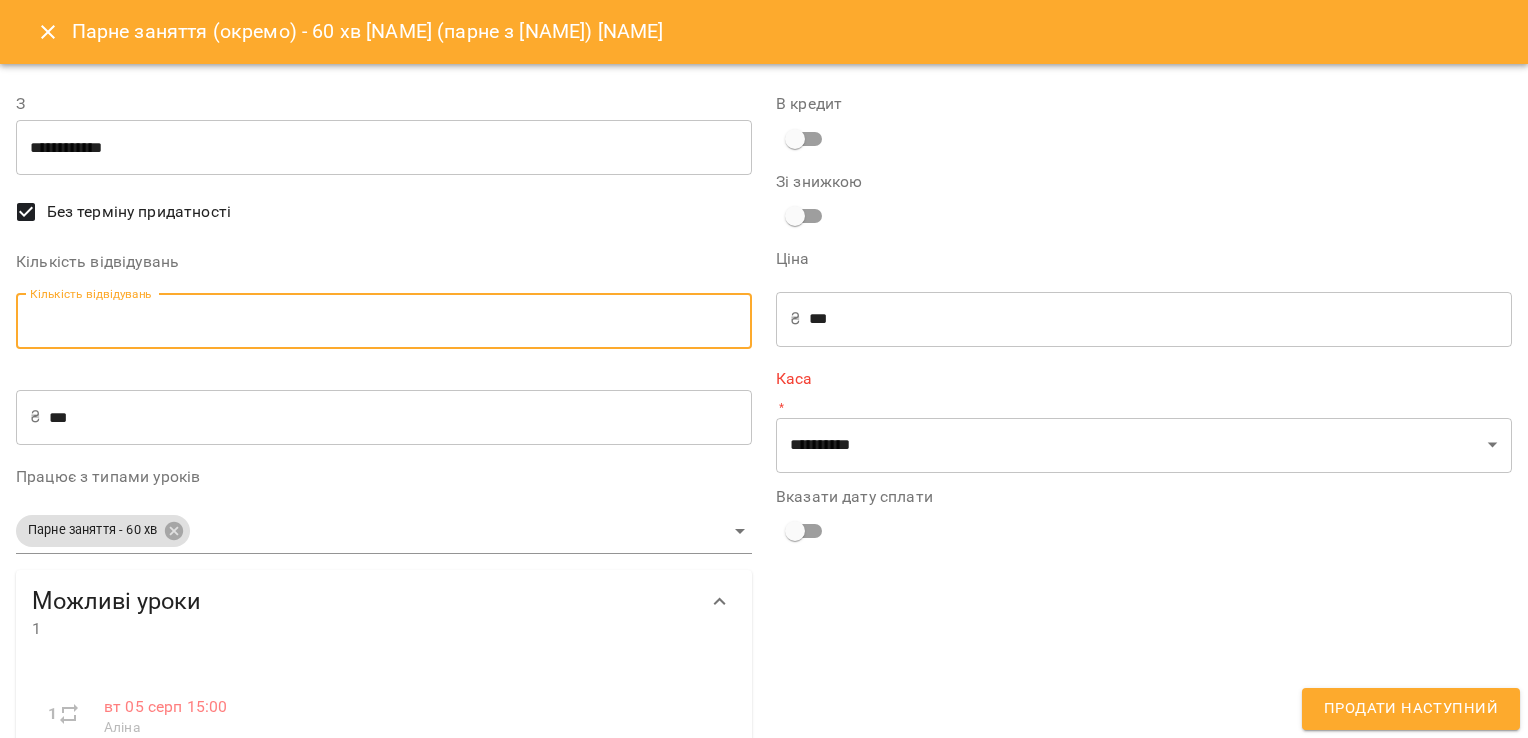 type on "*" 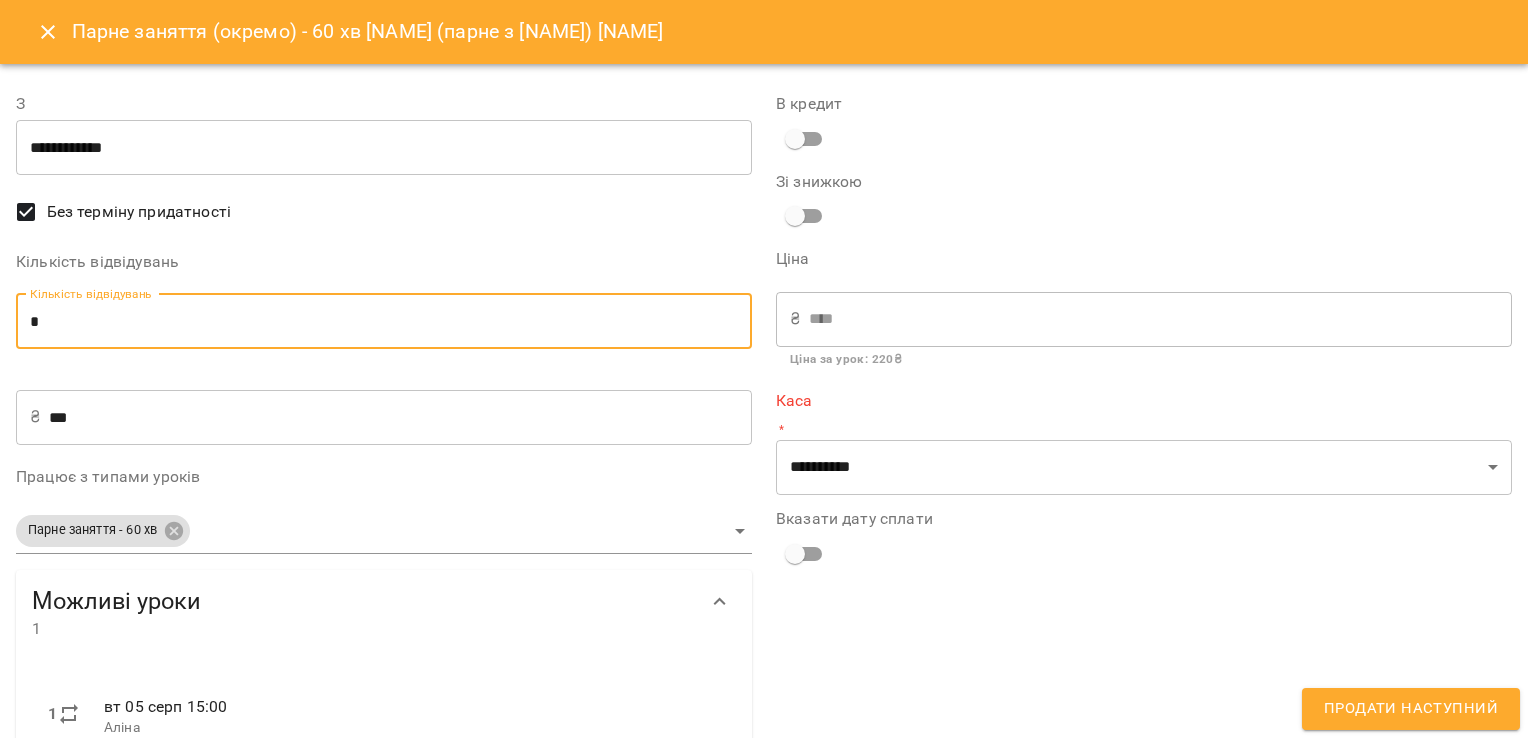 type on "*" 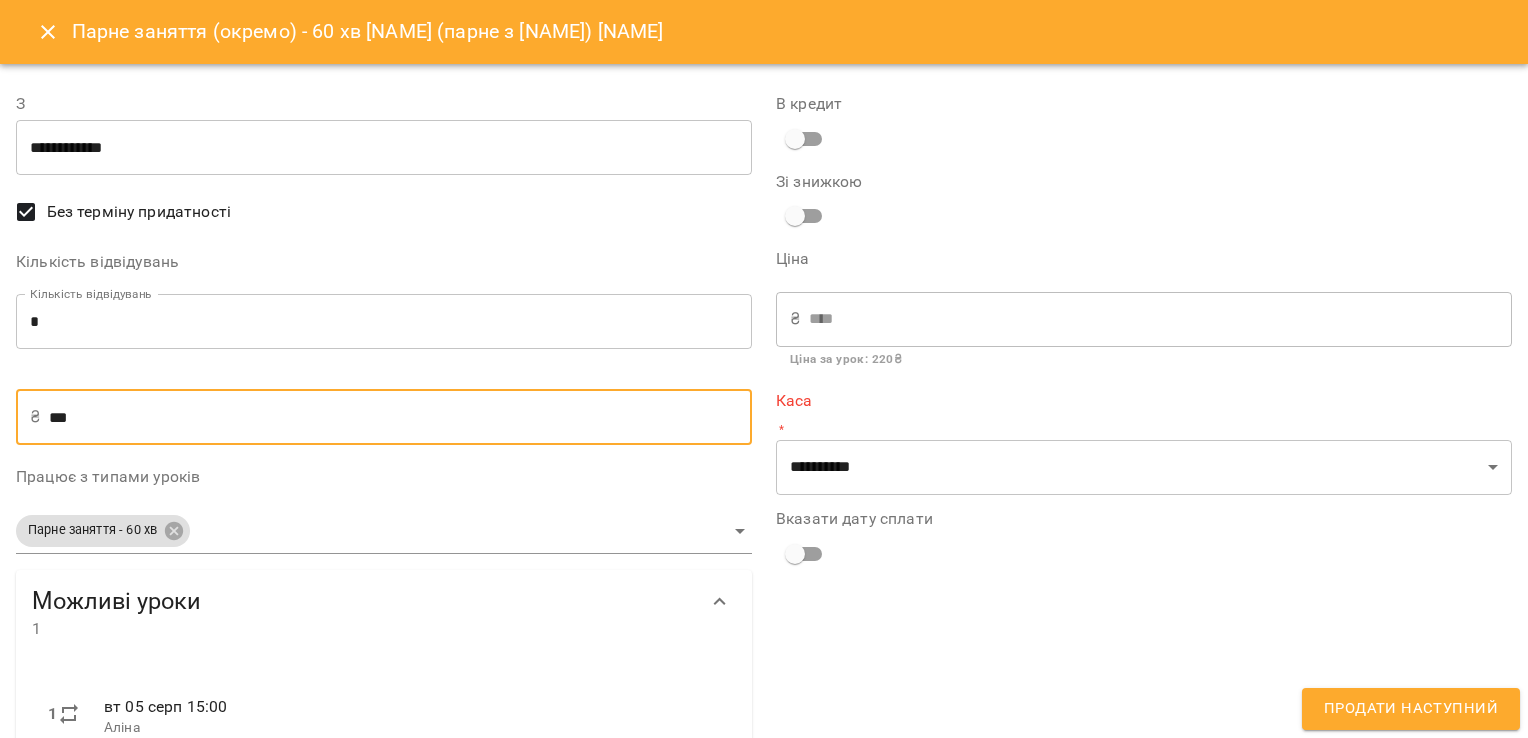 click on "***" at bounding box center (400, 417) 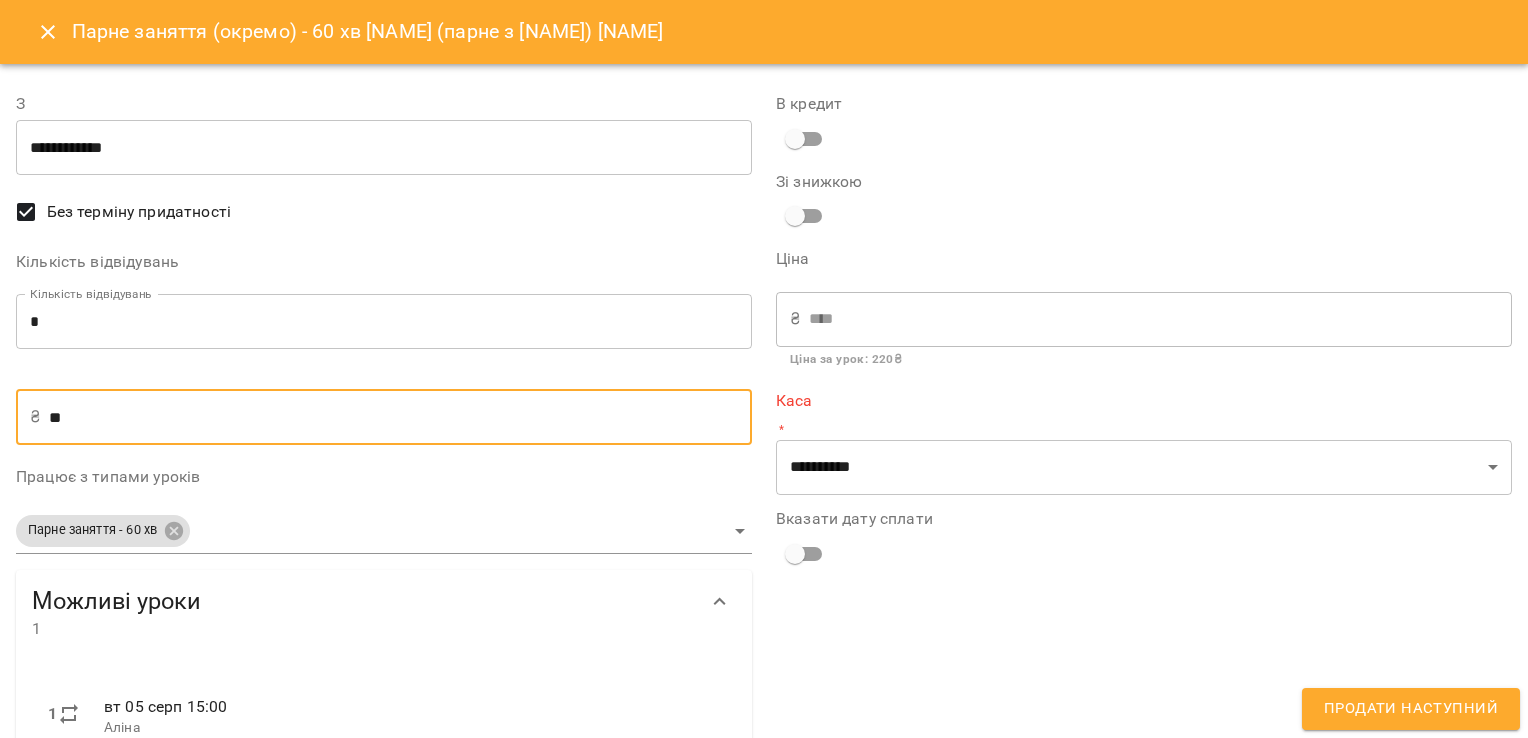 type on "***" 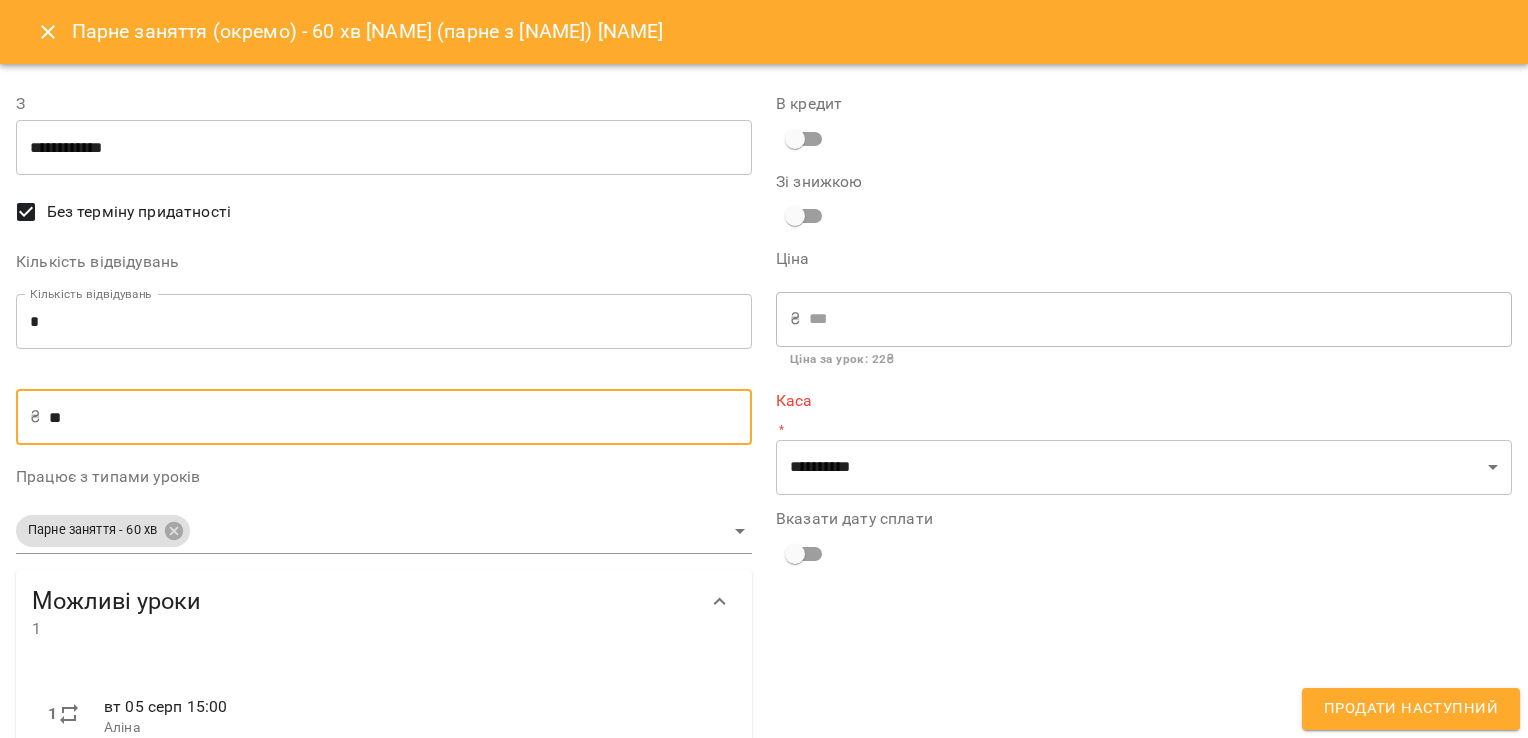 type on "*" 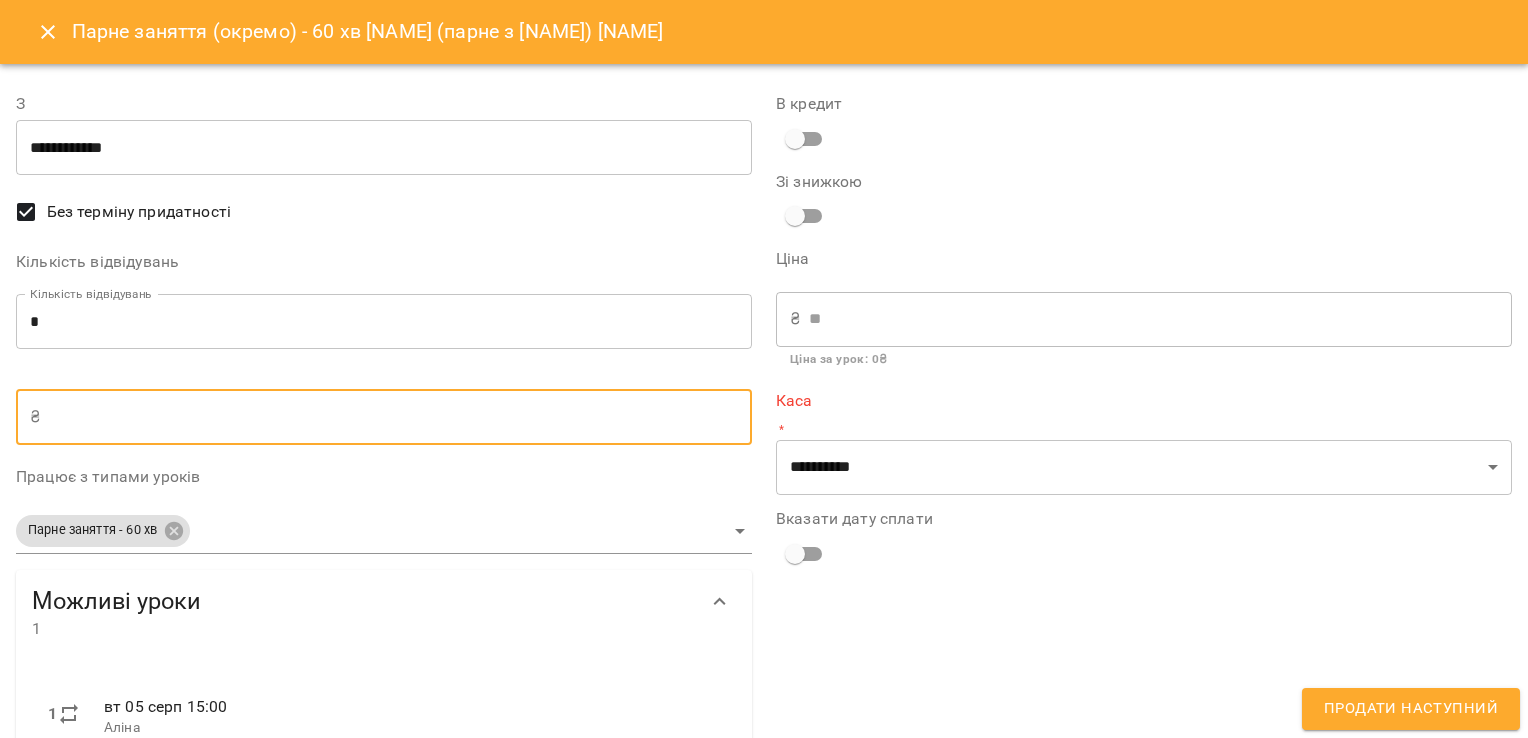 type on "*" 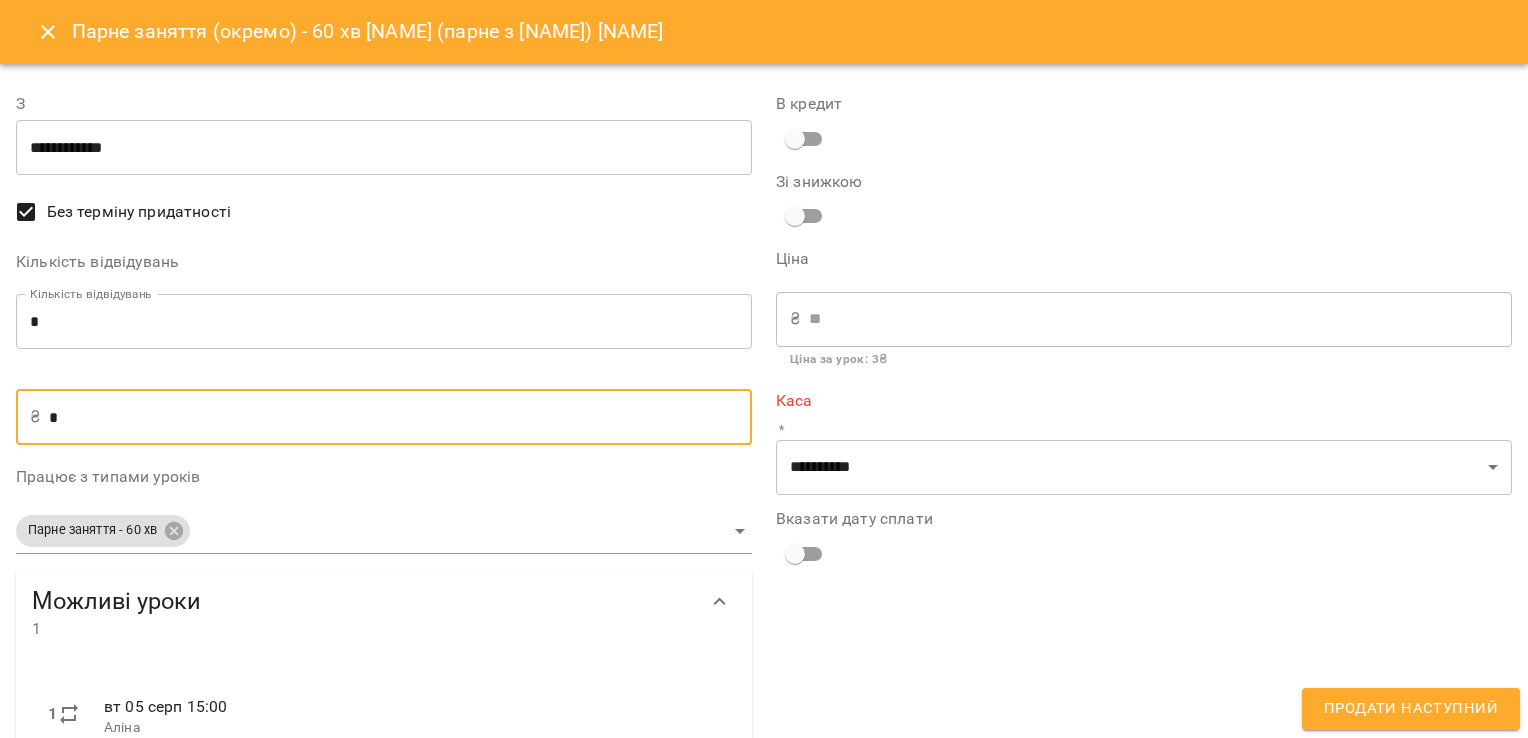 type on "**" 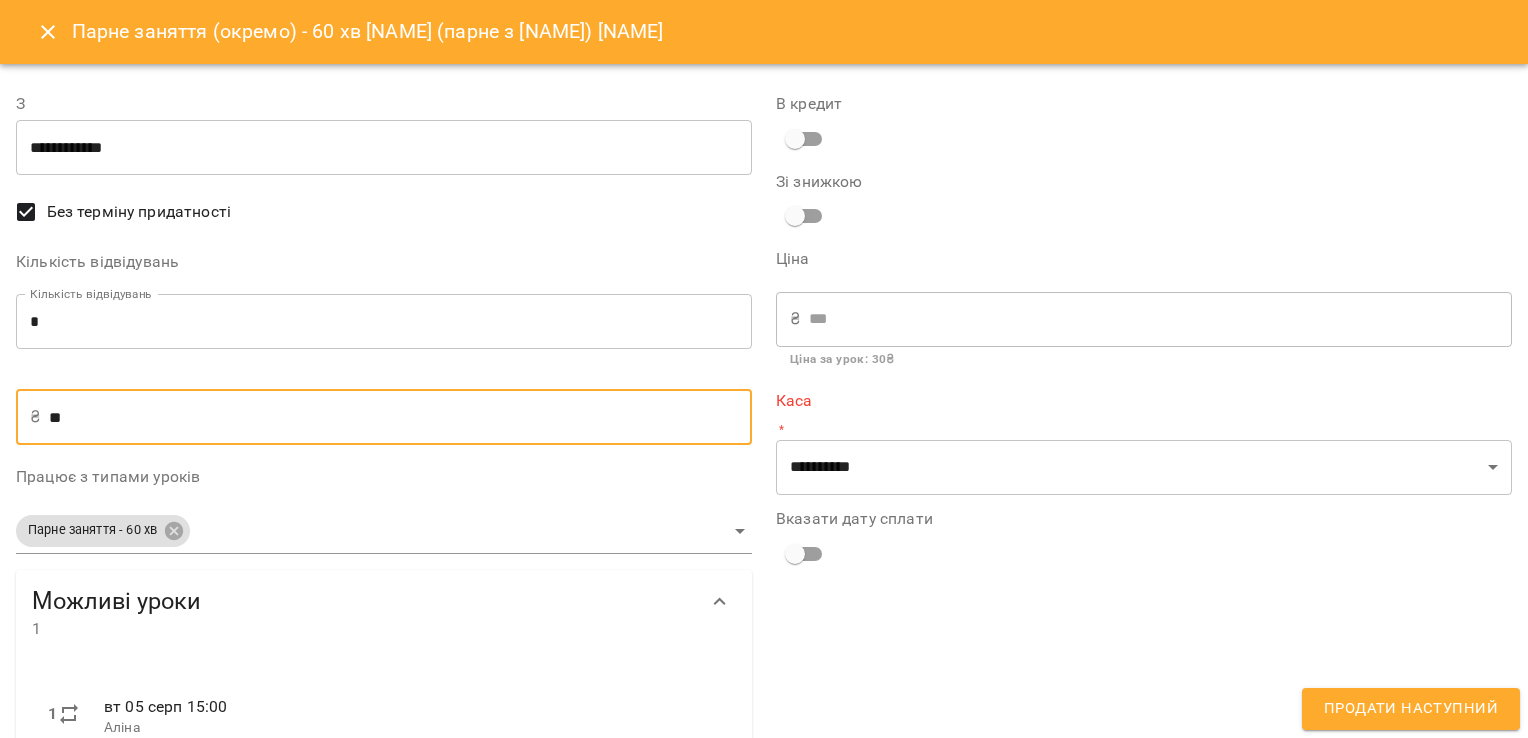type on "***" 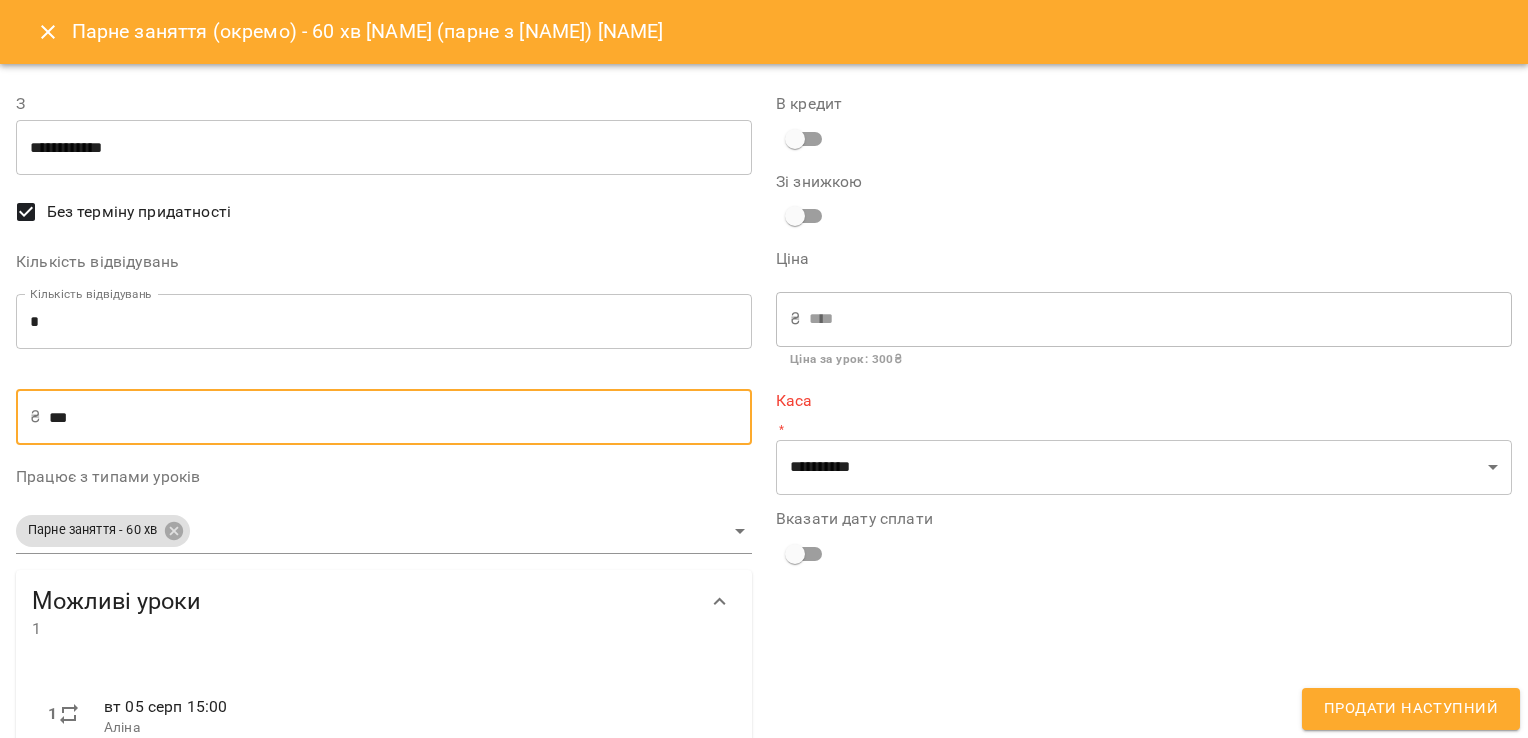 type on "**" 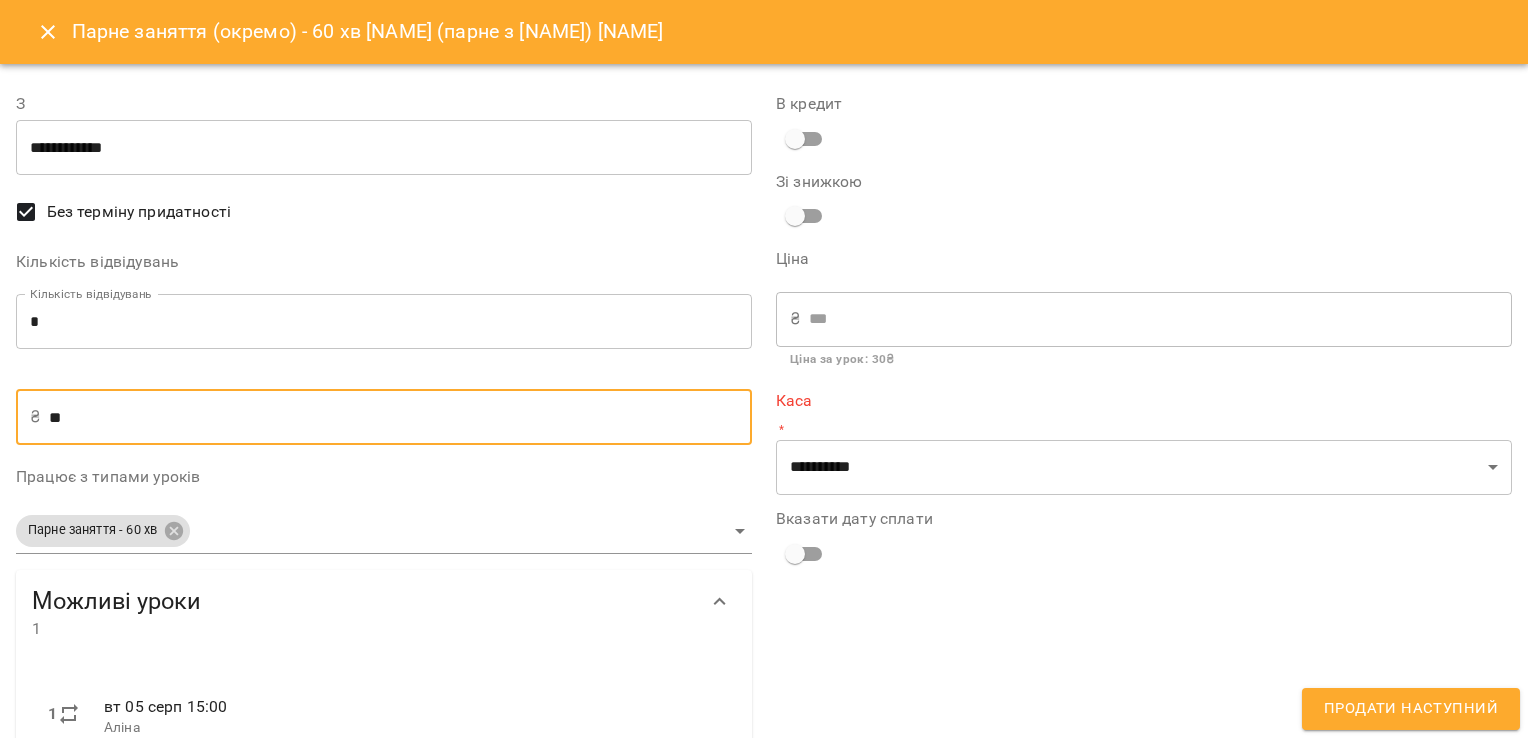 type on "*" 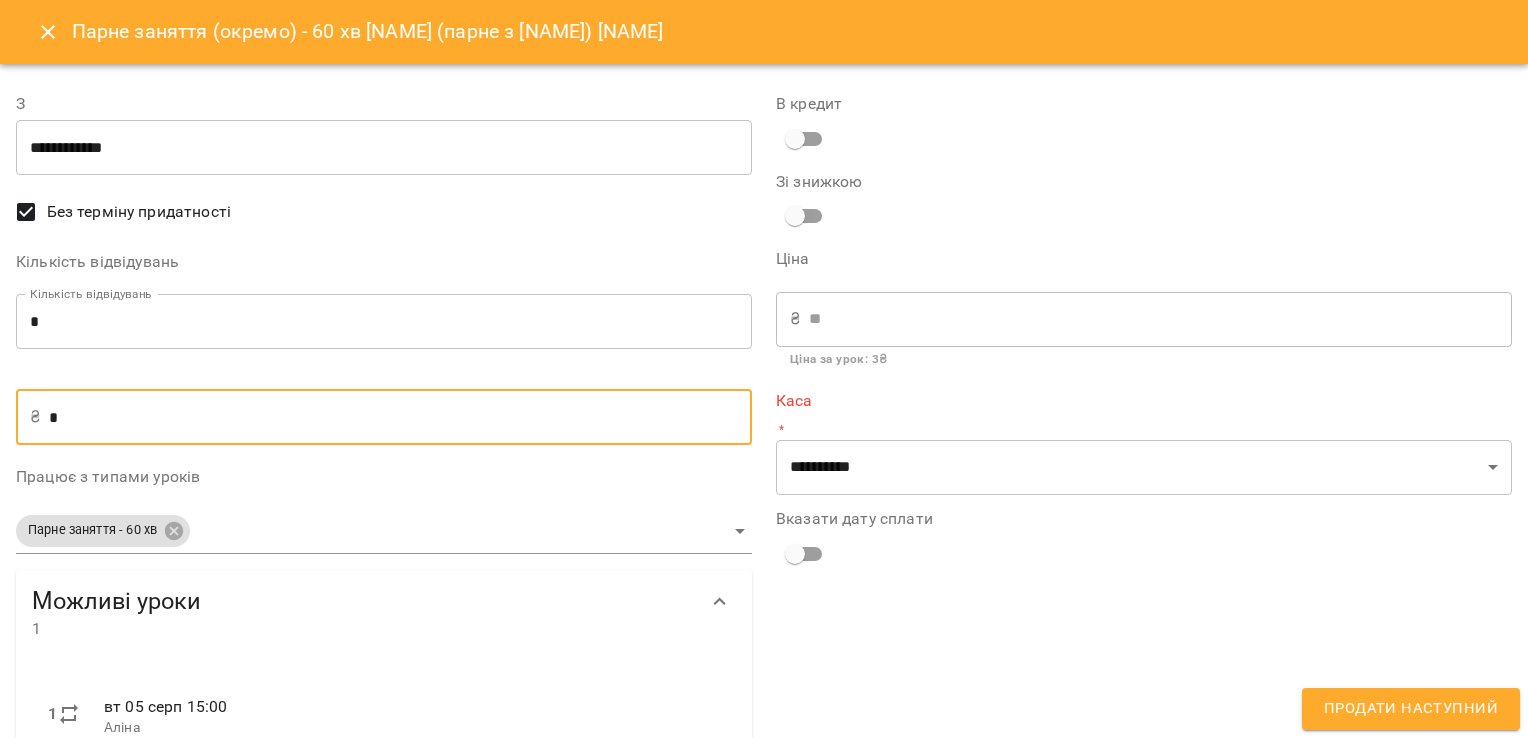 type on "**" 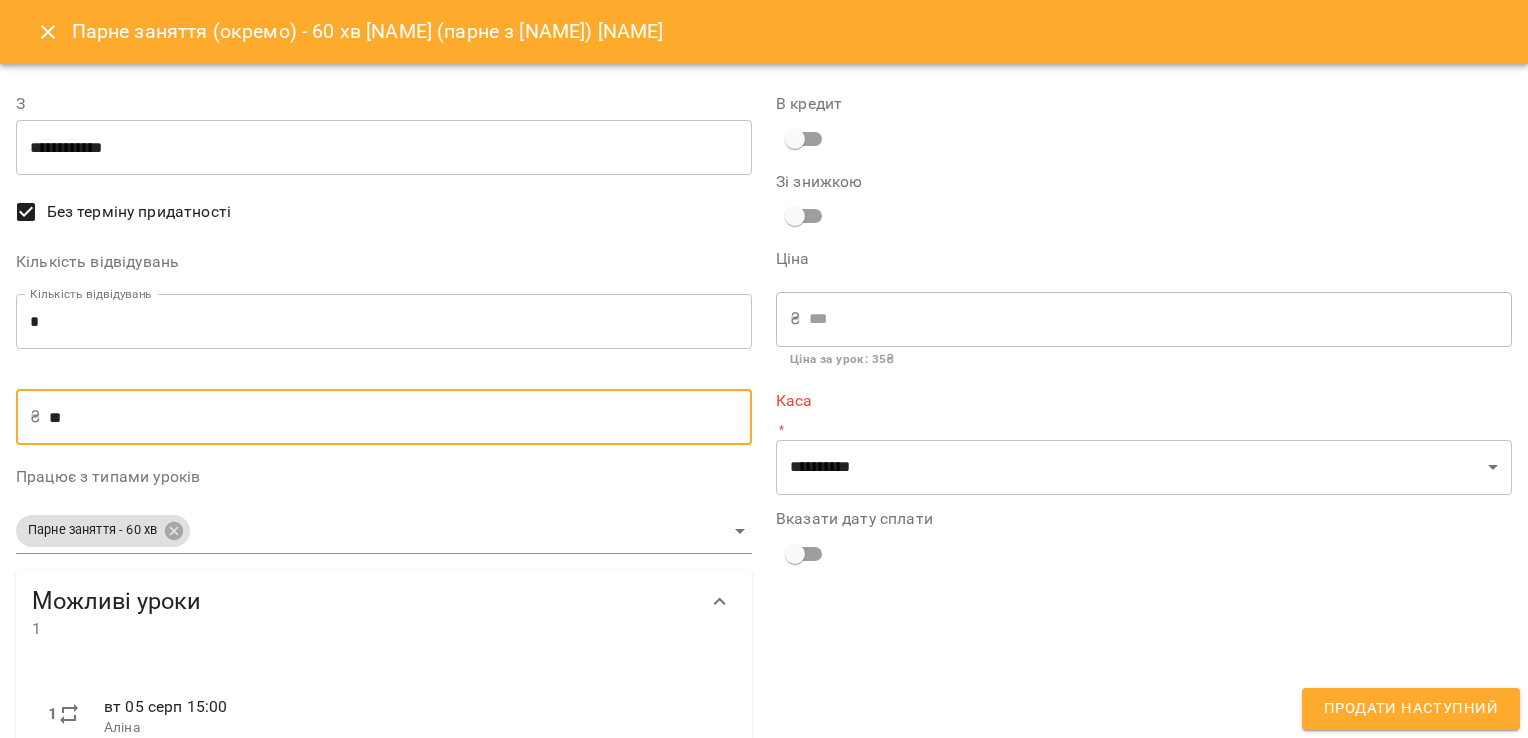 type on "***" 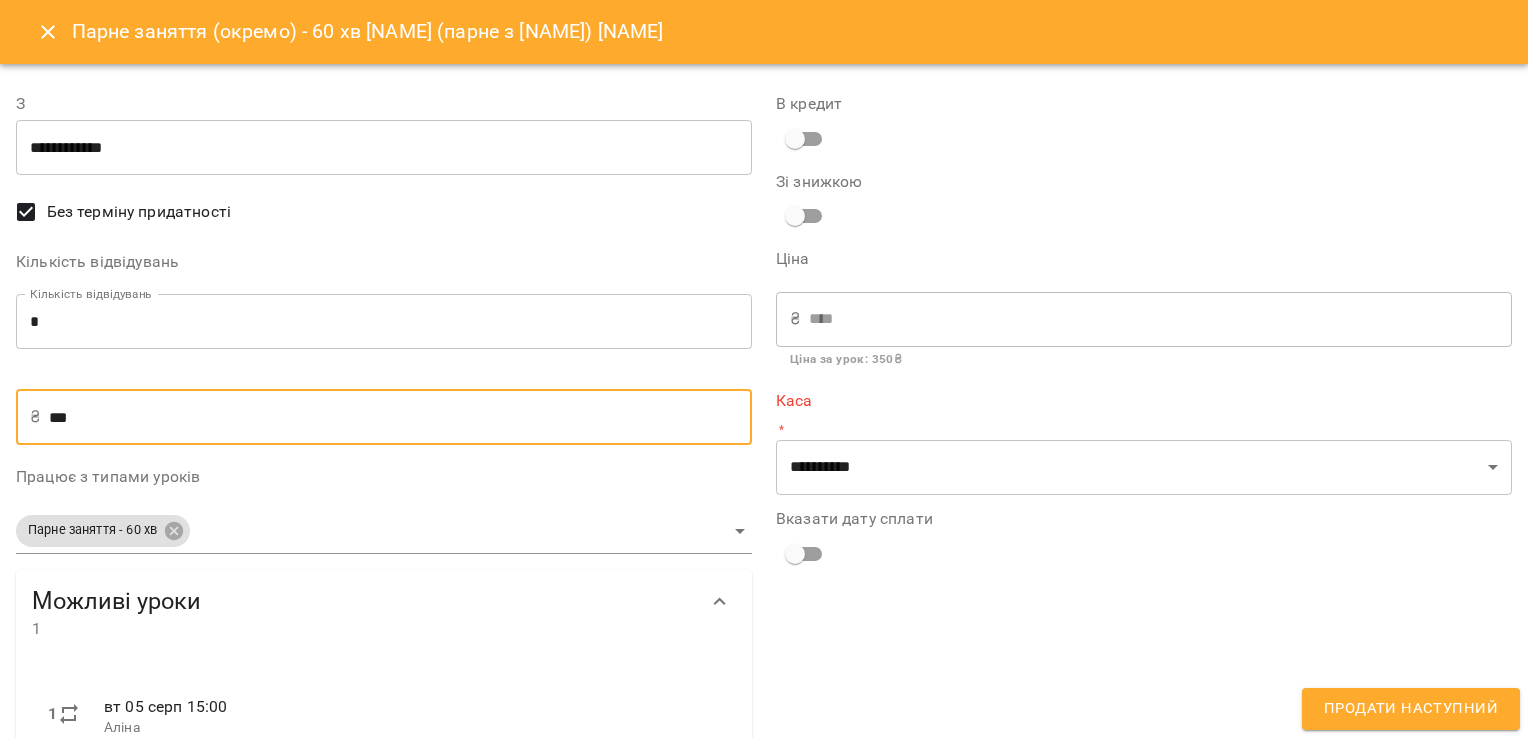 type on "***" 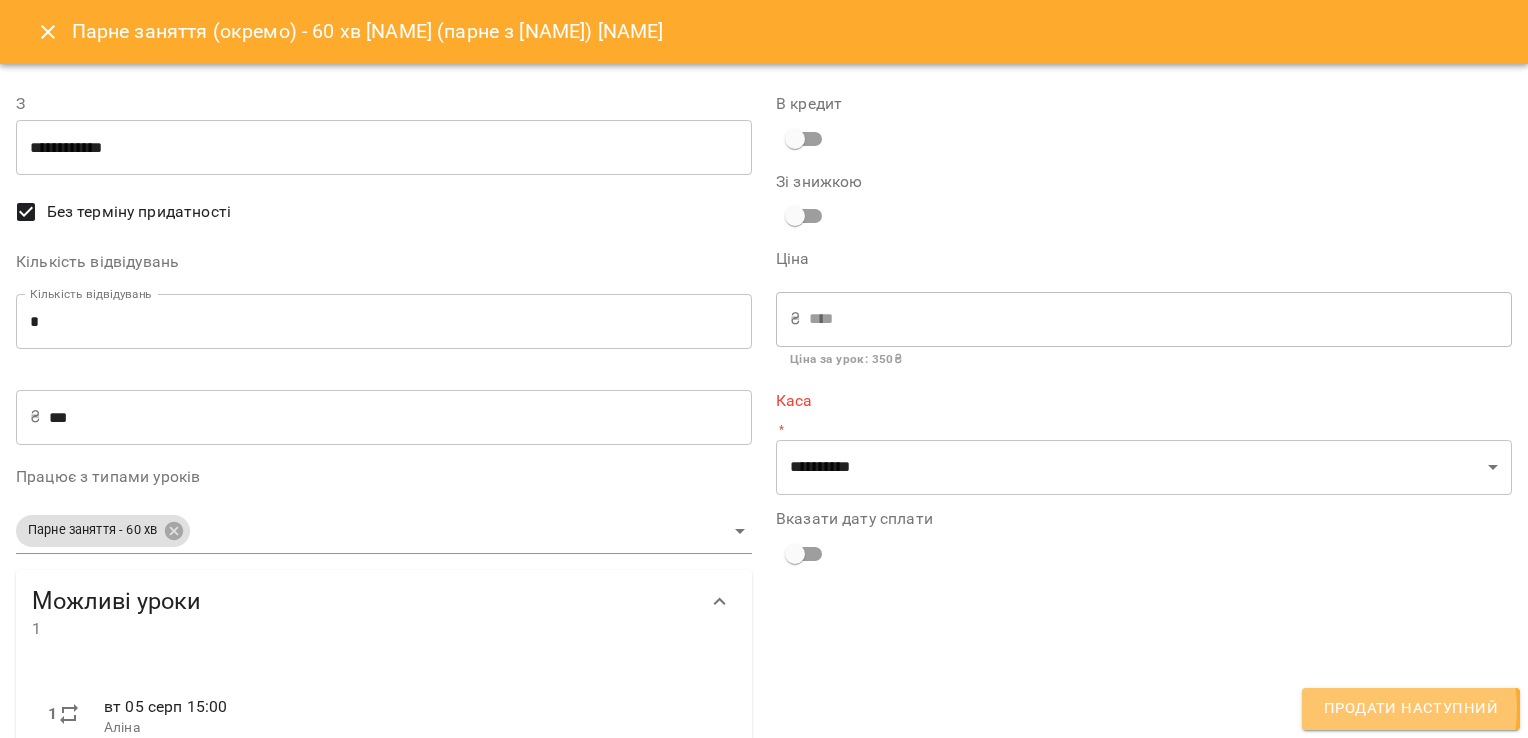 click on "Продати наступний" at bounding box center (1411, 709) 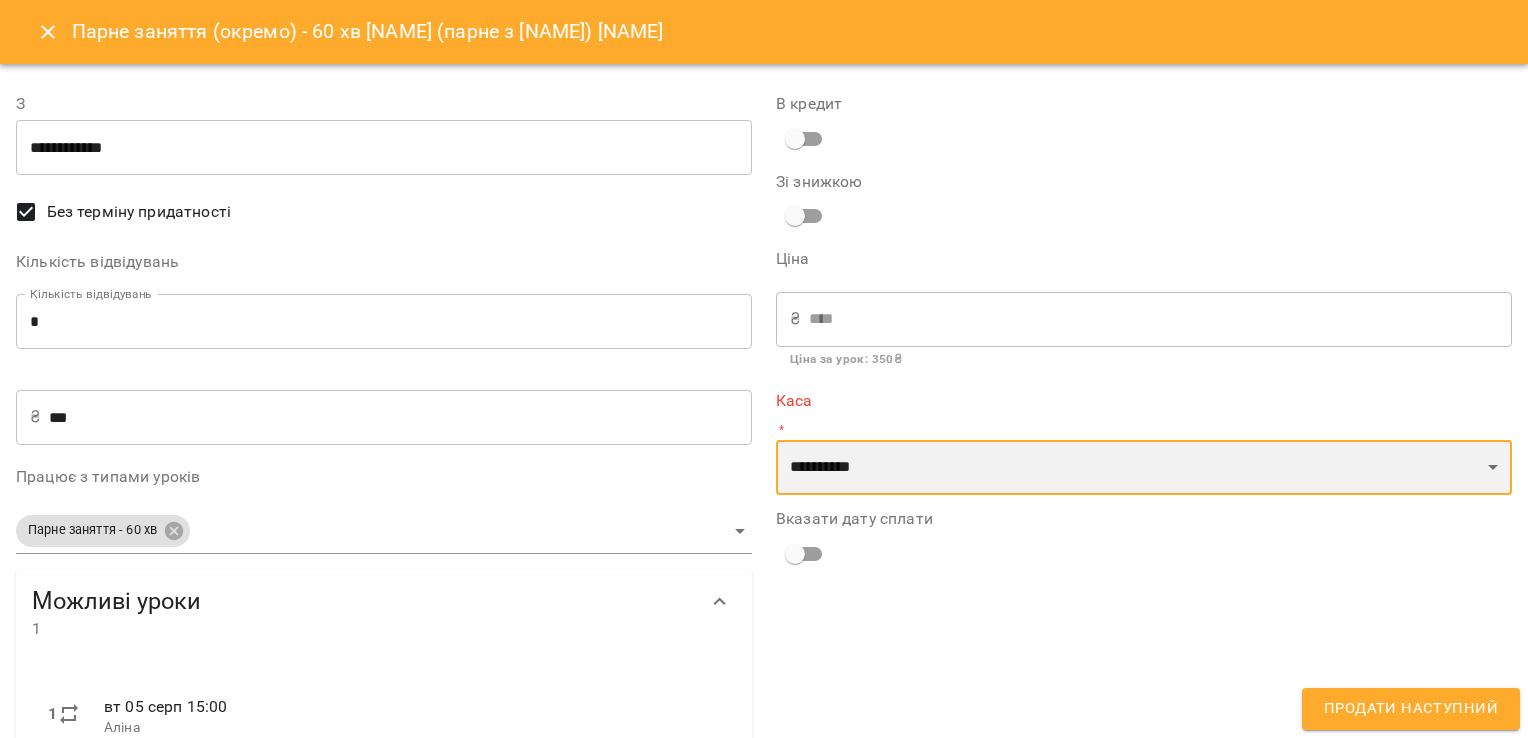 click on "**********" at bounding box center (1144, 468) 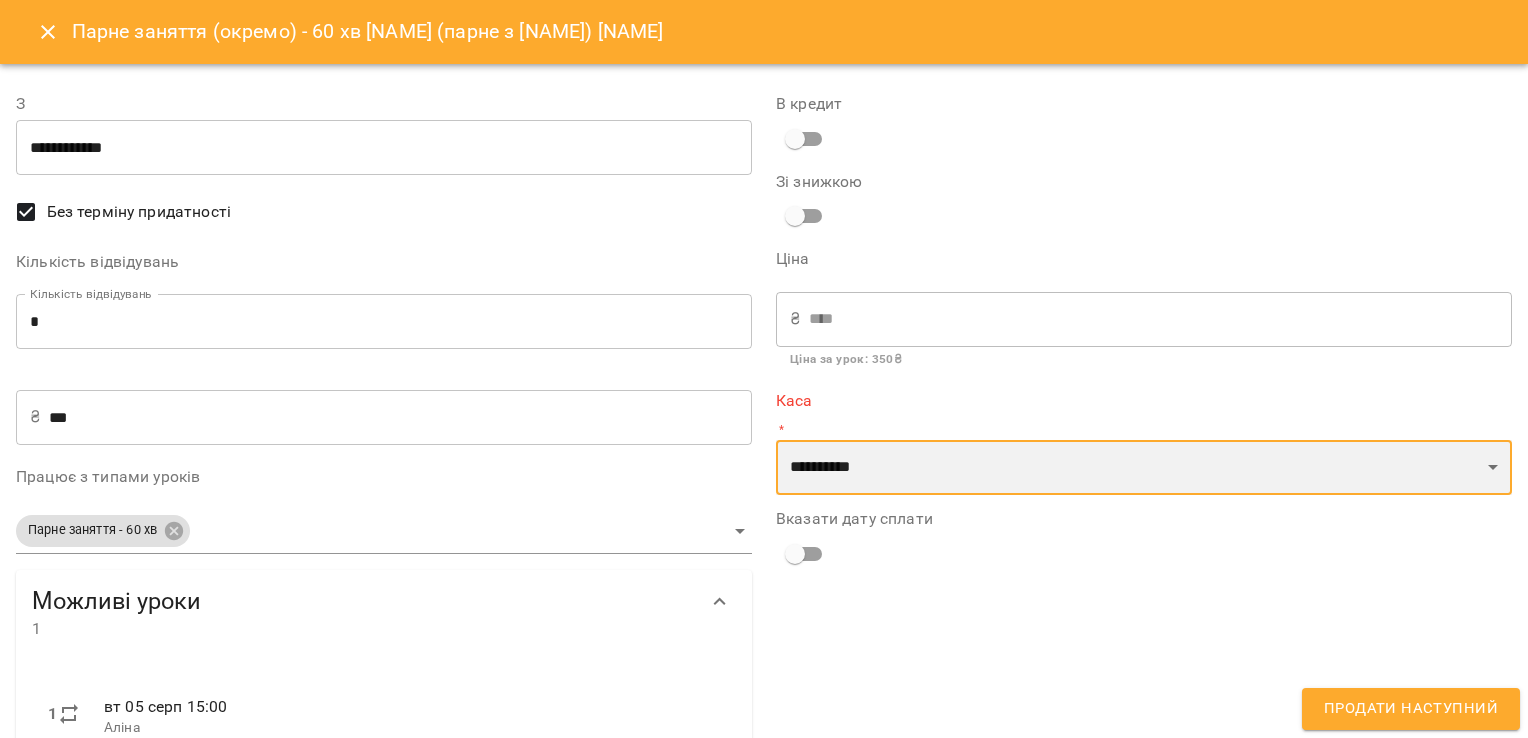 select on "****" 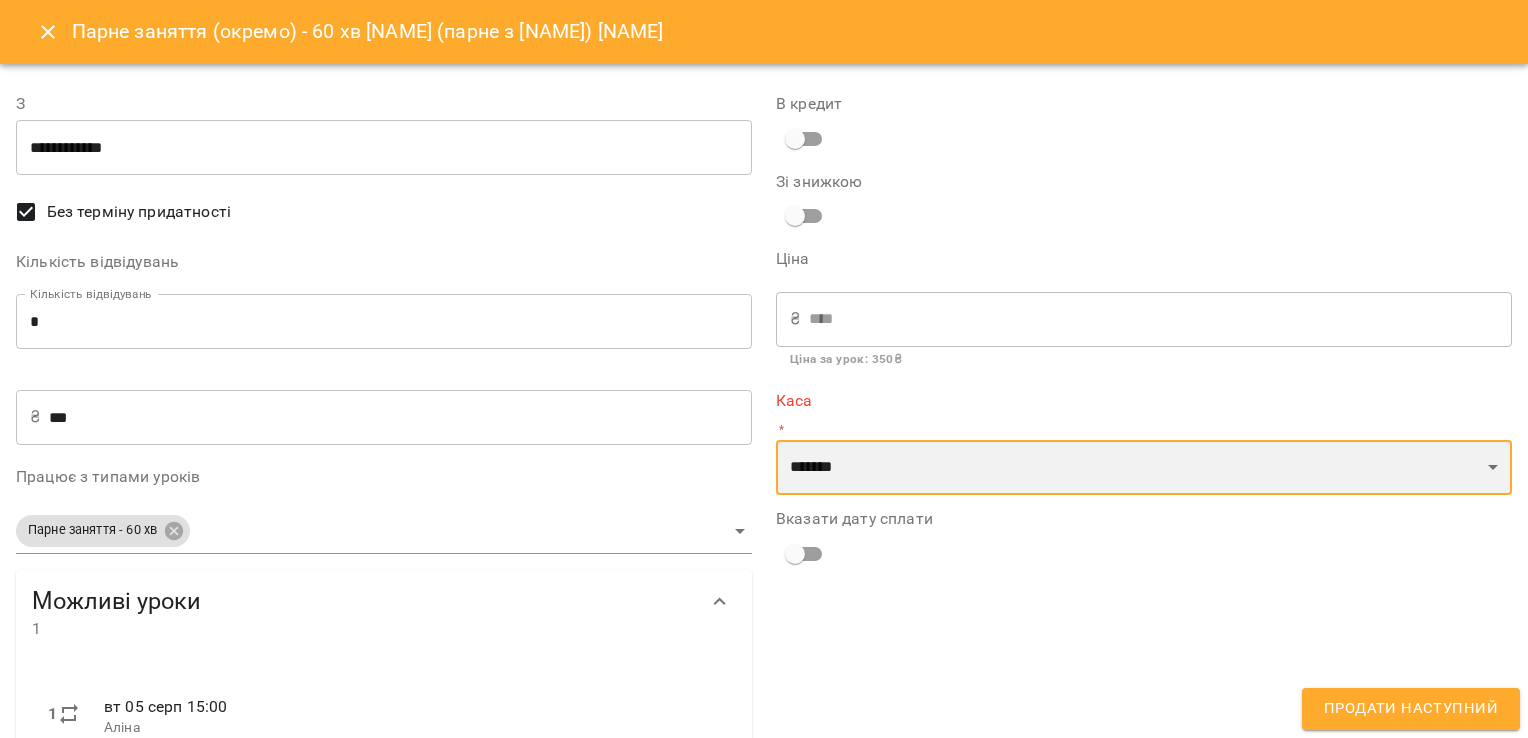 click on "**********" at bounding box center (1144, 468) 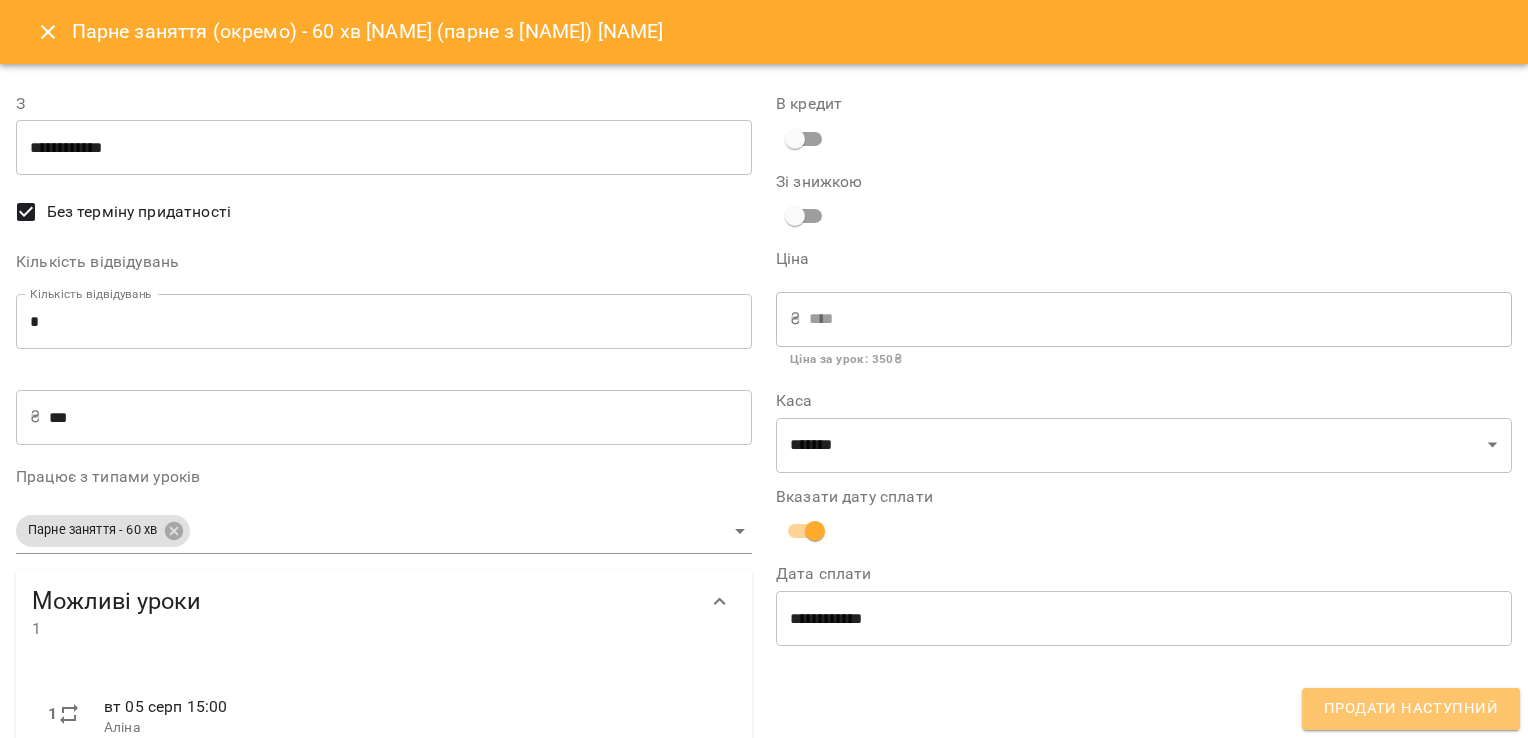 click on "Продати наступний" at bounding box center [1411, 709] 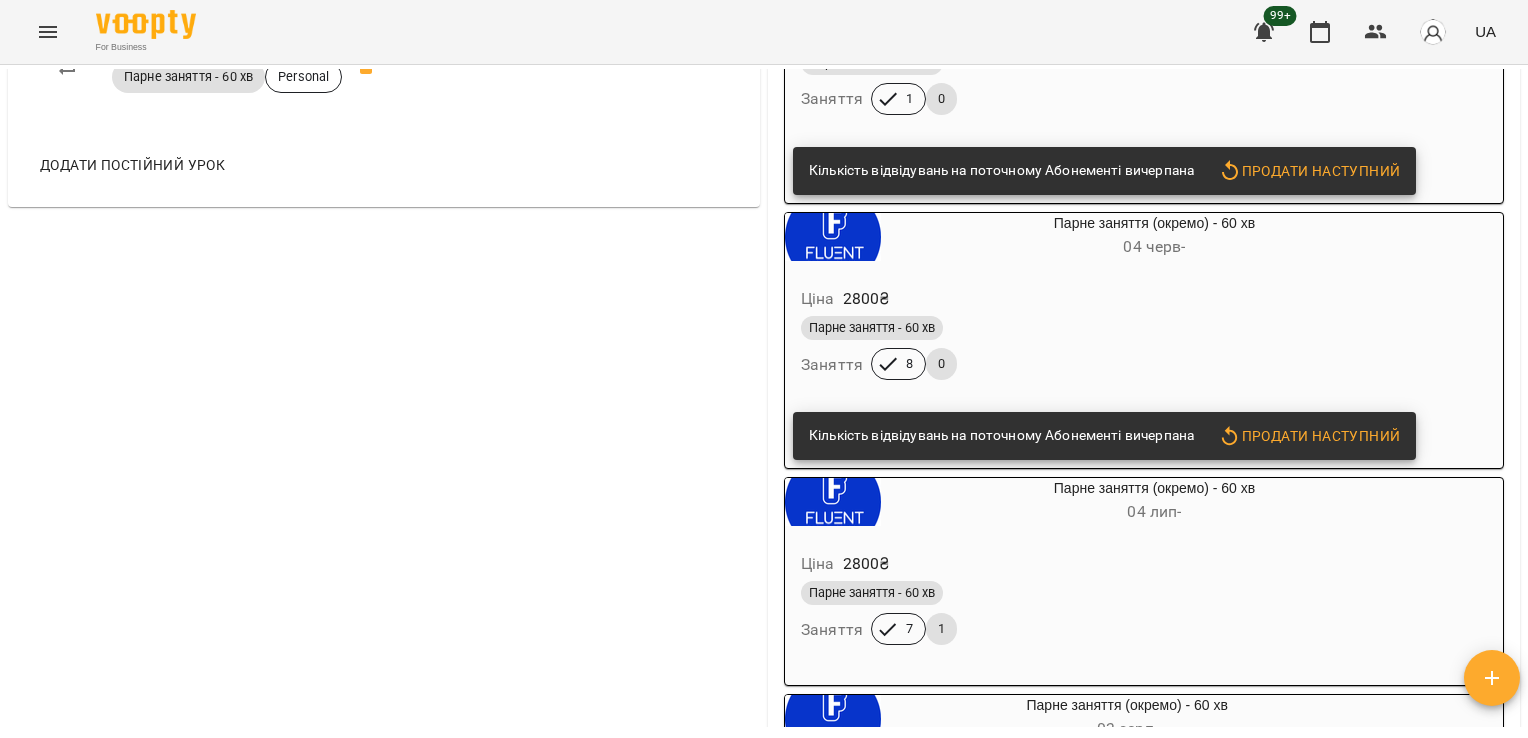 scroll, scrollTop: 1194, scrollLeft: 0, axis: vertical 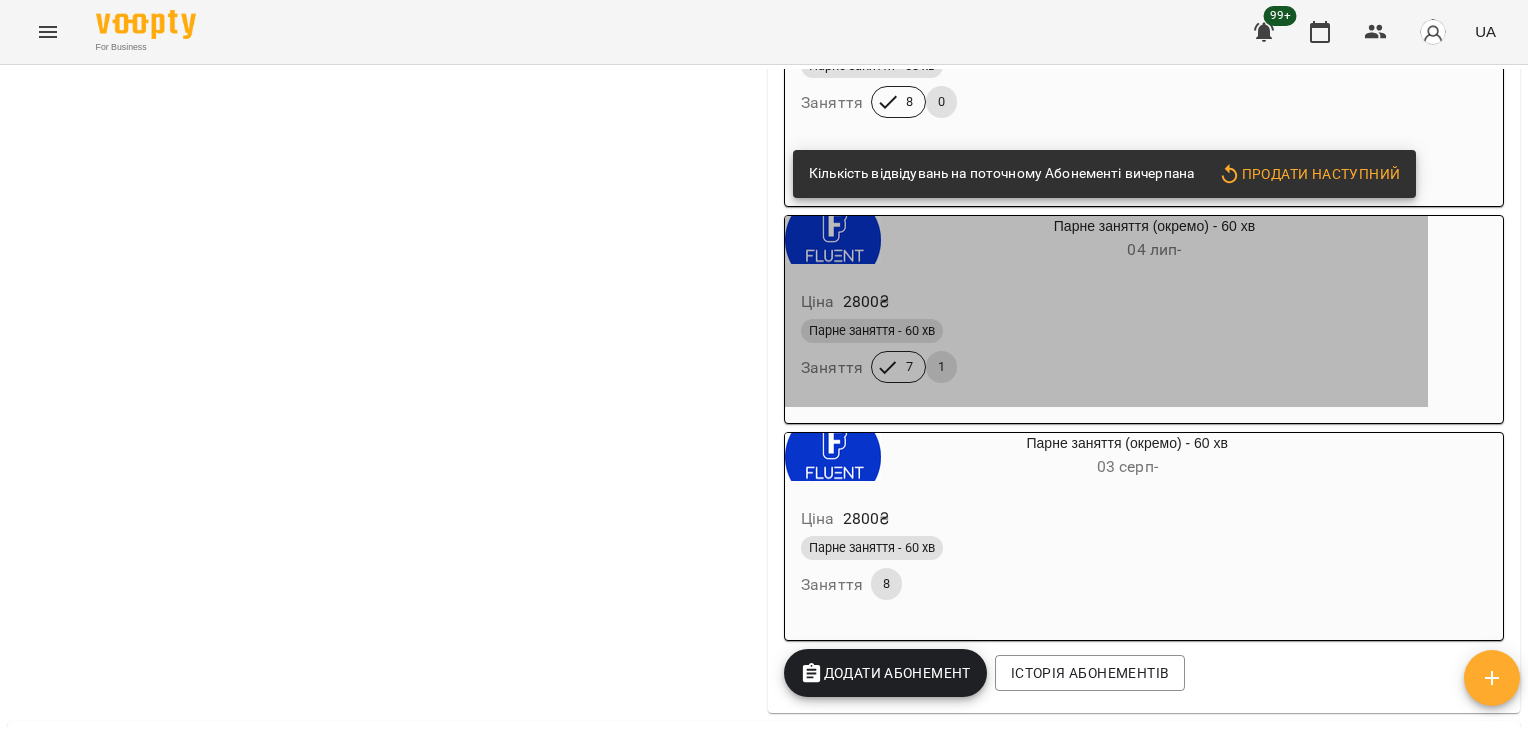 click on "Парне заняття (окремо) - 60 хв 04 лип  -" at bounding box center (1154, 240) 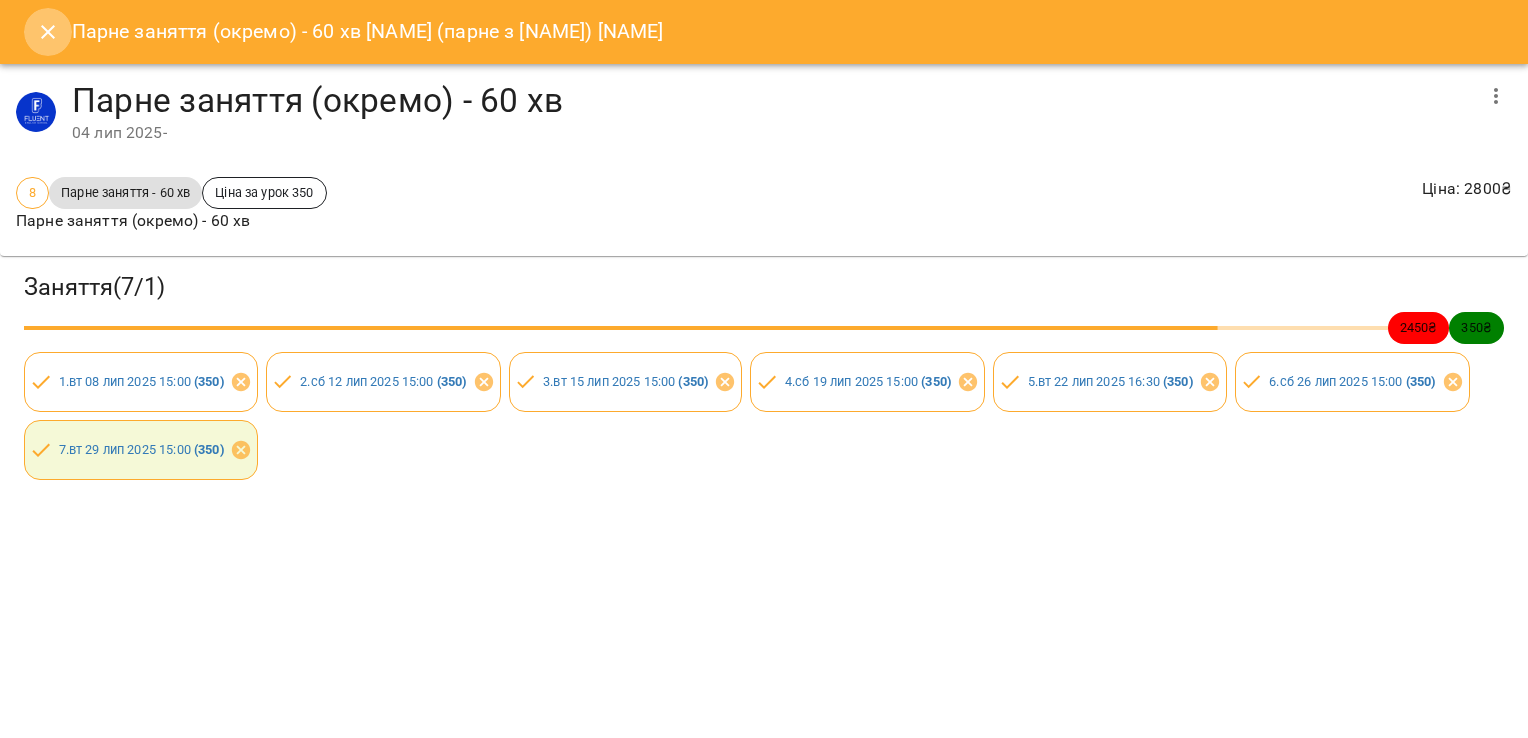 click 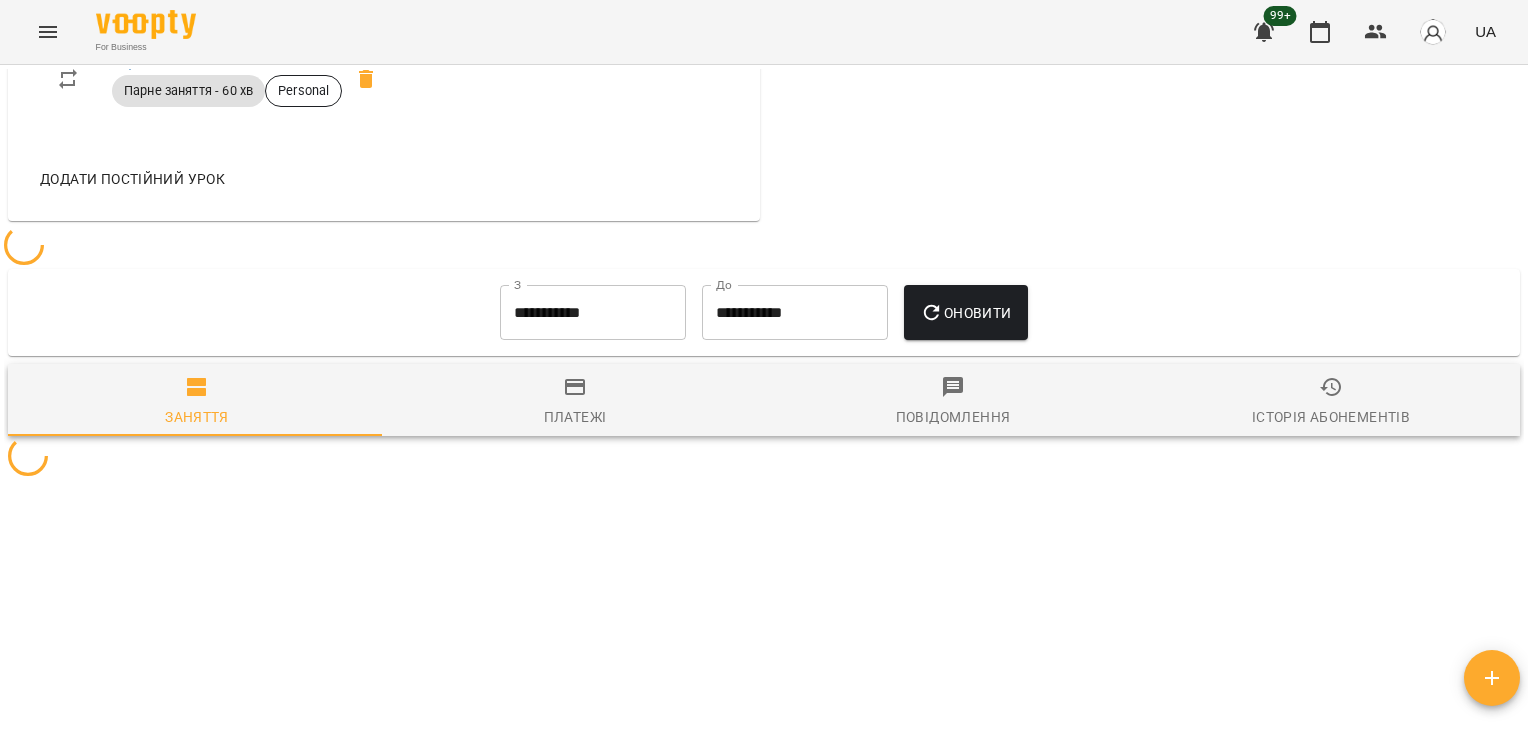scroll, scrollTop: 1289, scrollLeft: 0, axis: vertical 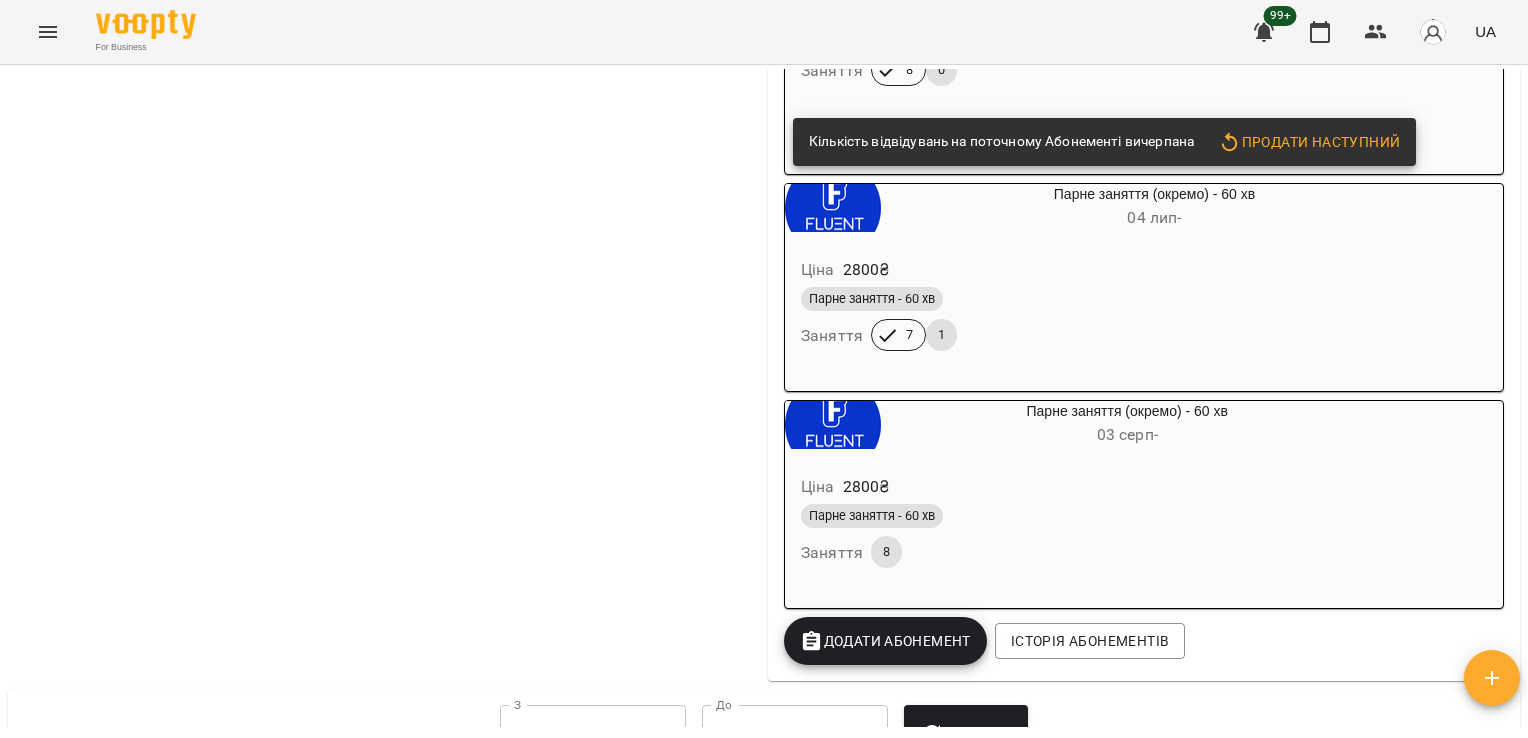 click on "03 серп  -" at bounding box center [1127, 435] 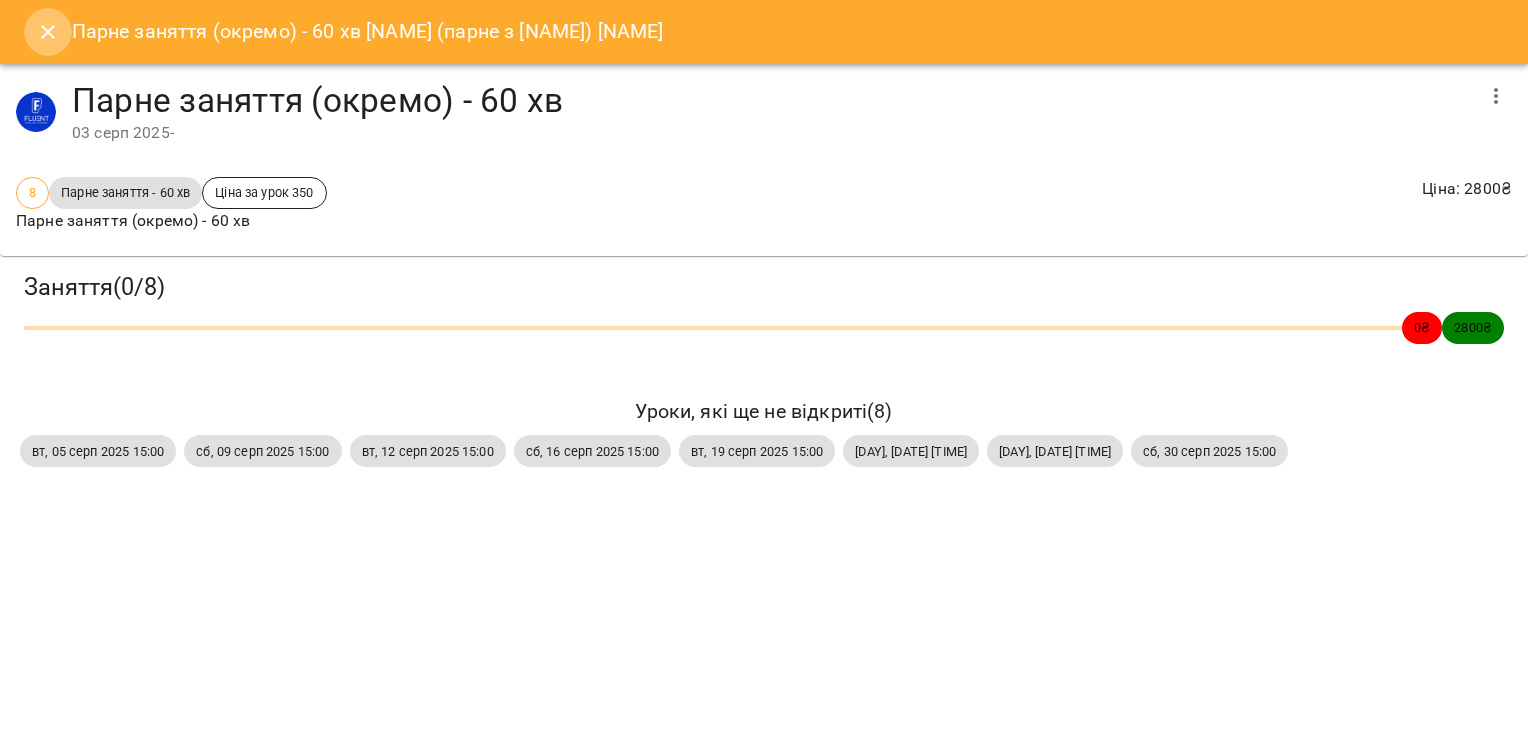 click 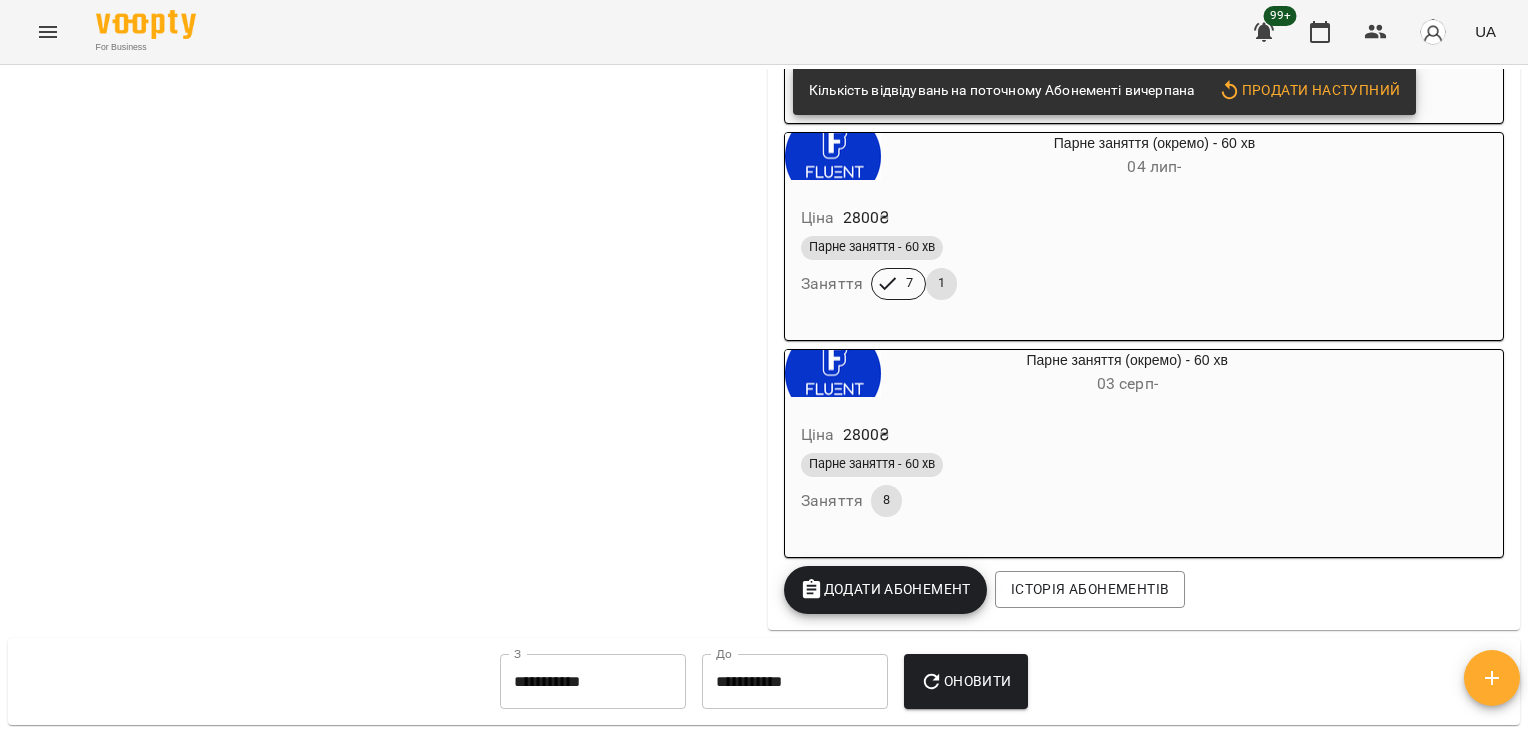 scroll, scrollTop: 1322, scrollLeft: 0, axis: vertical 